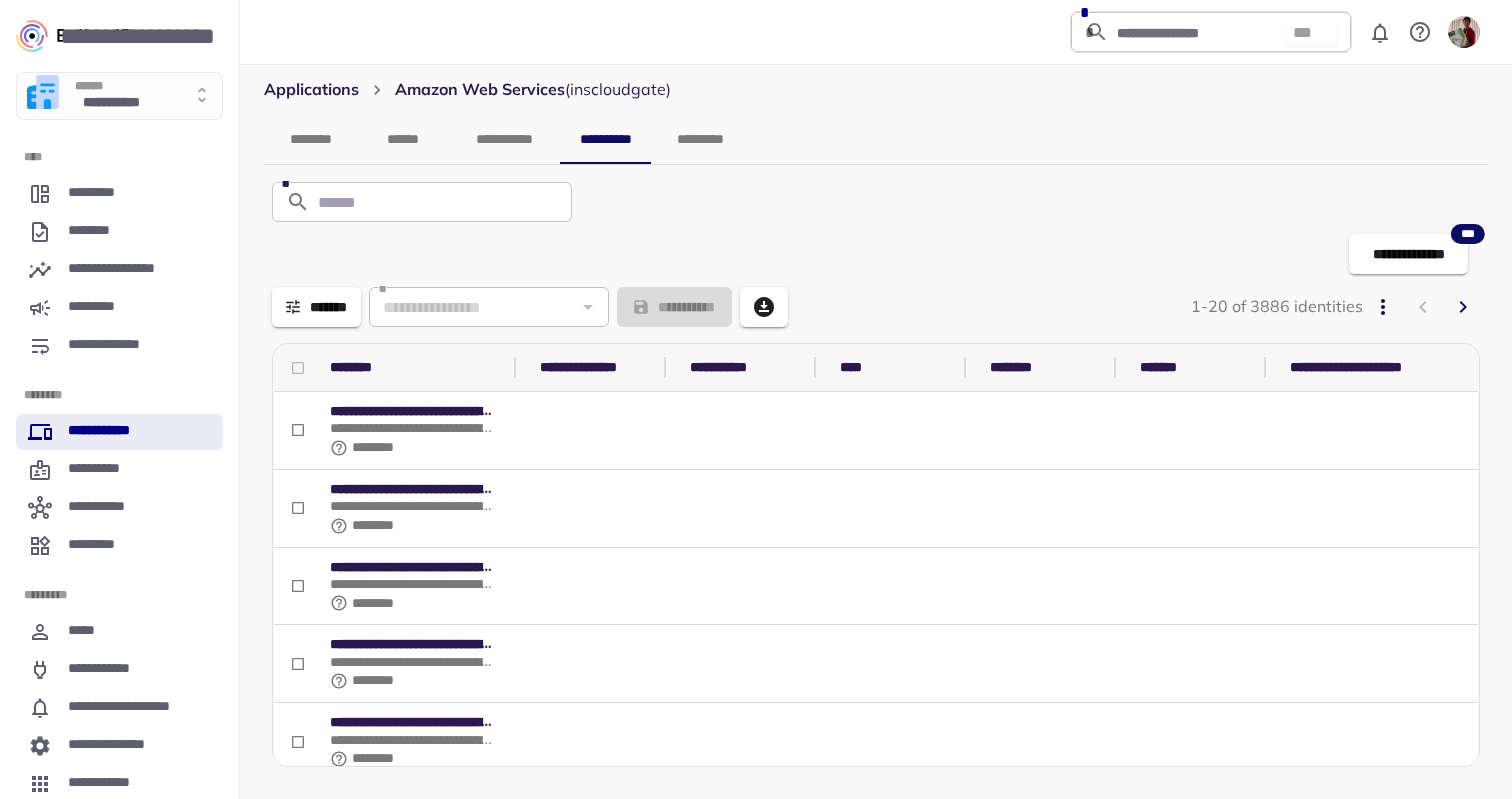 click on "**********" at bounding box center (111, 104) 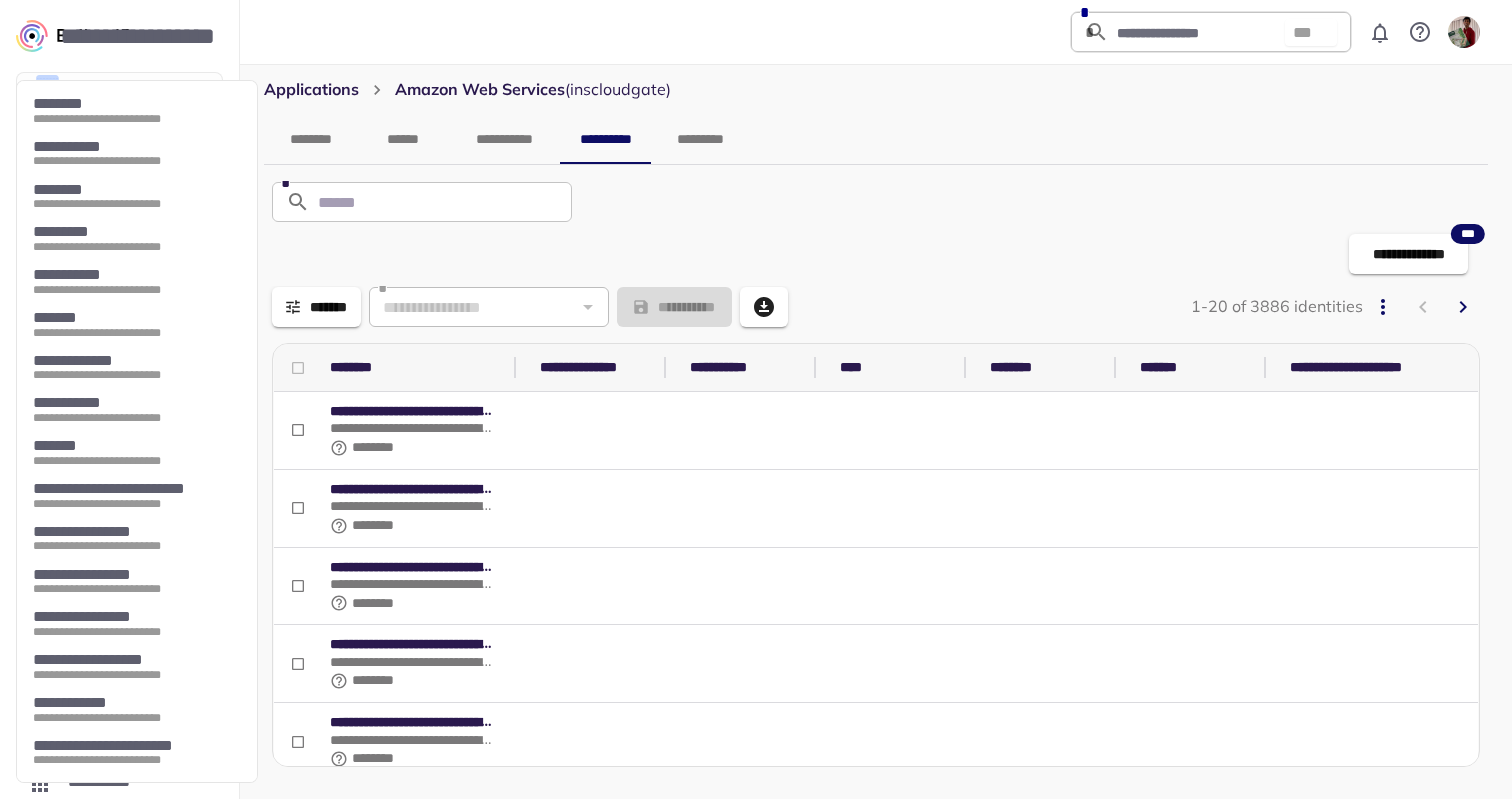 scroll, scrollTop: 128, scrollLeft: 0, axis: vertical 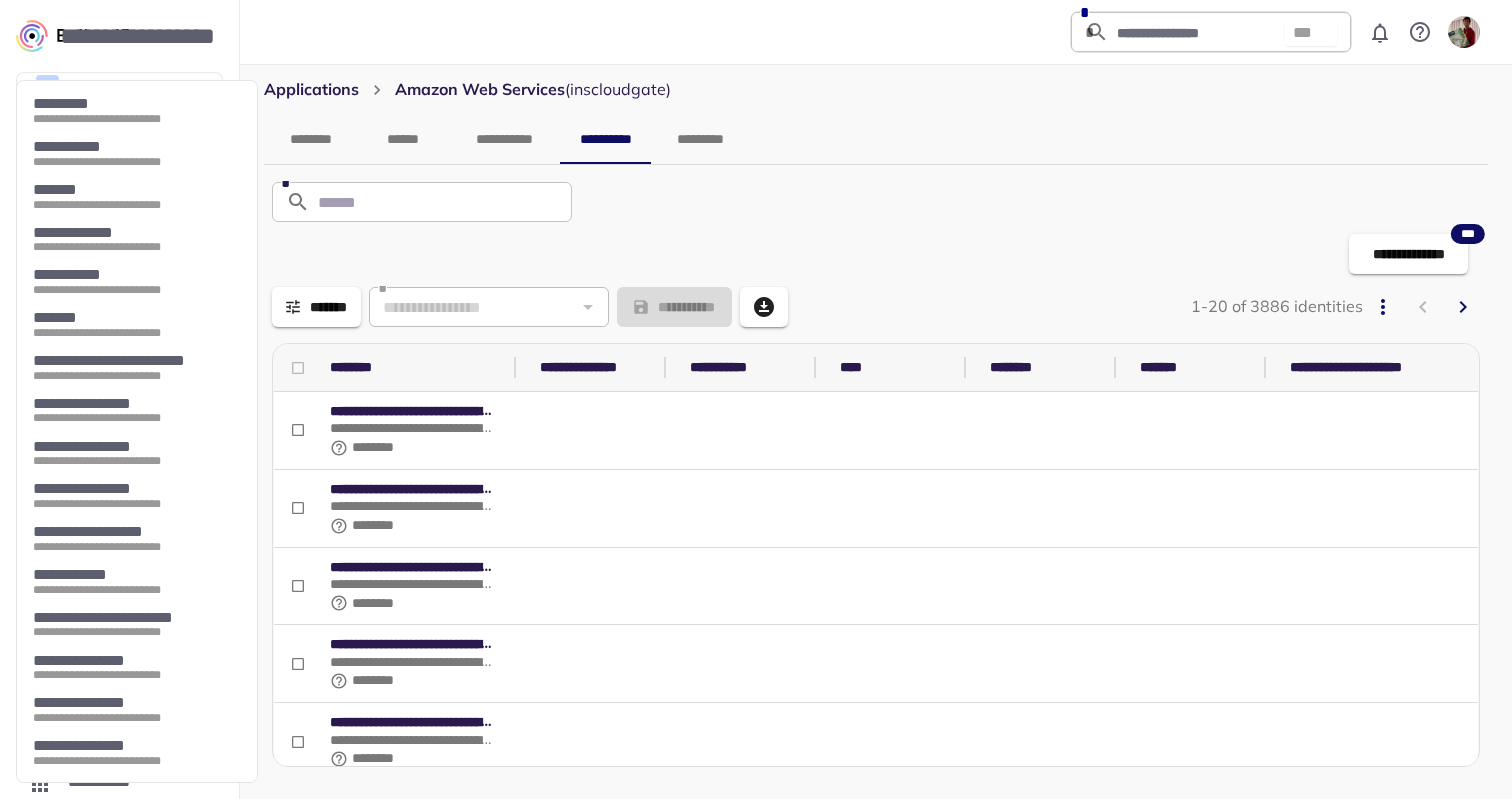 click on "**********" at bounding box center (135, 703) 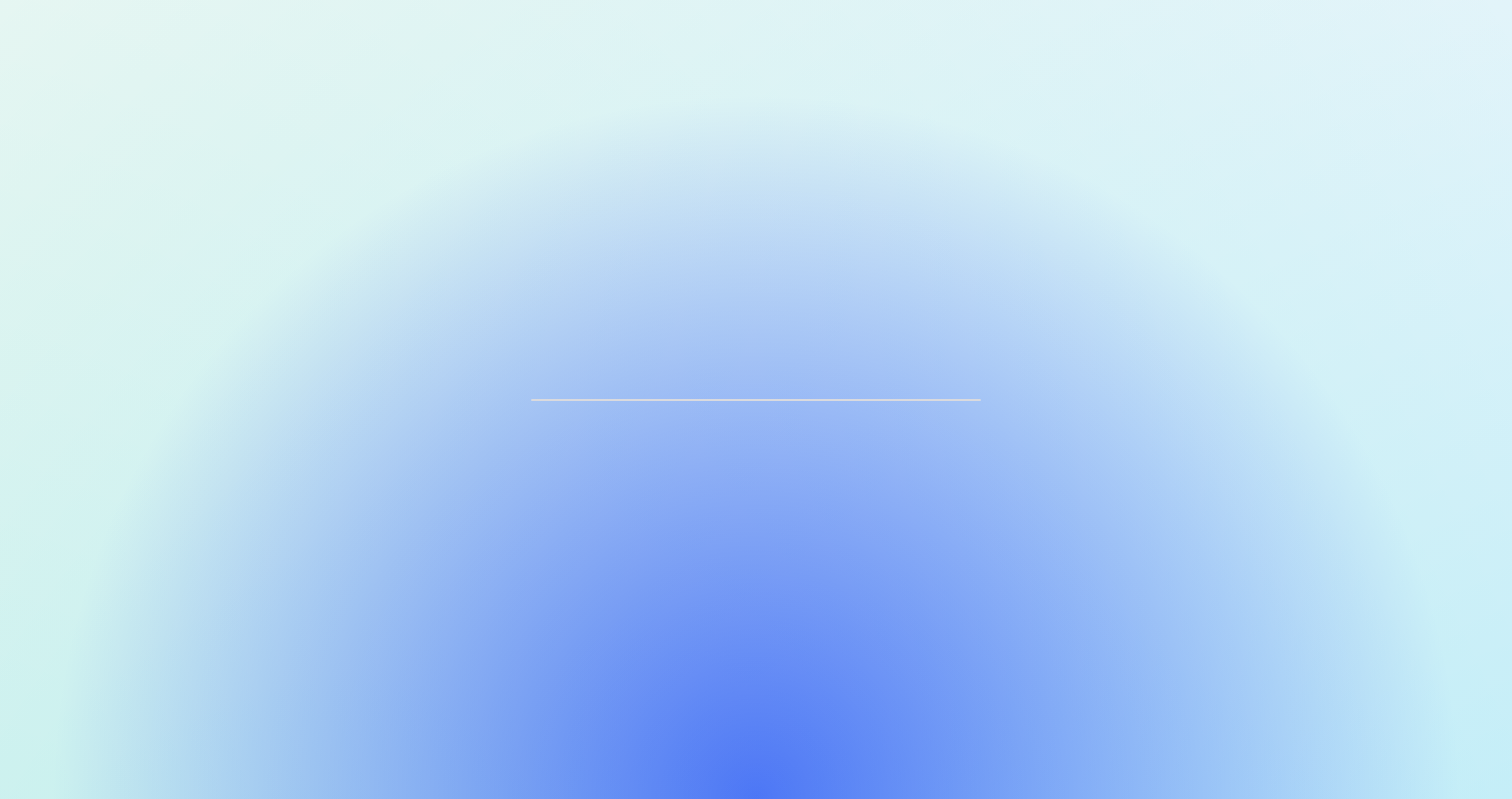 scroll, scrollTop: 0, scrollLeft: 0, axis: both 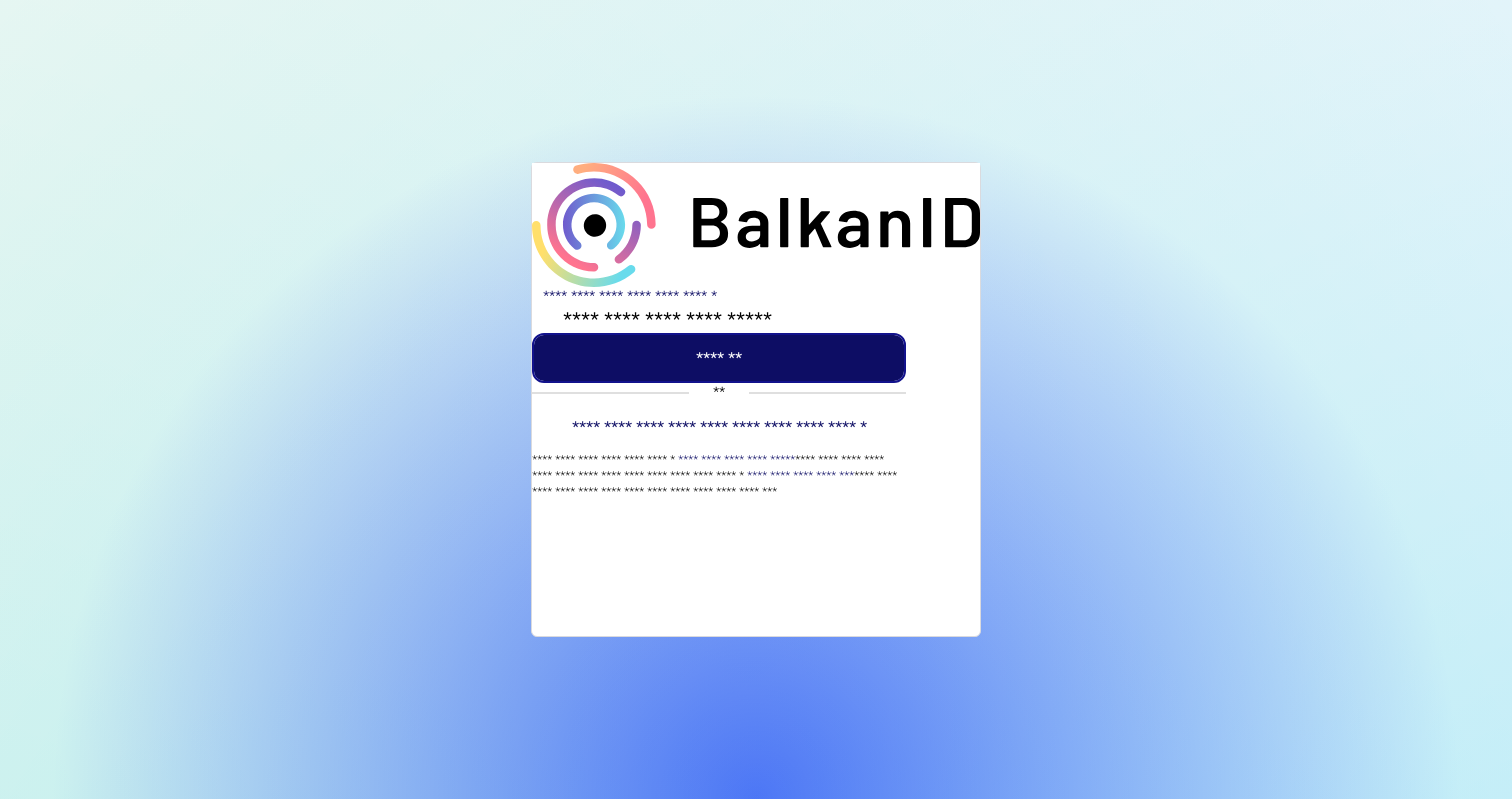 click at bounding box center [719, 358] 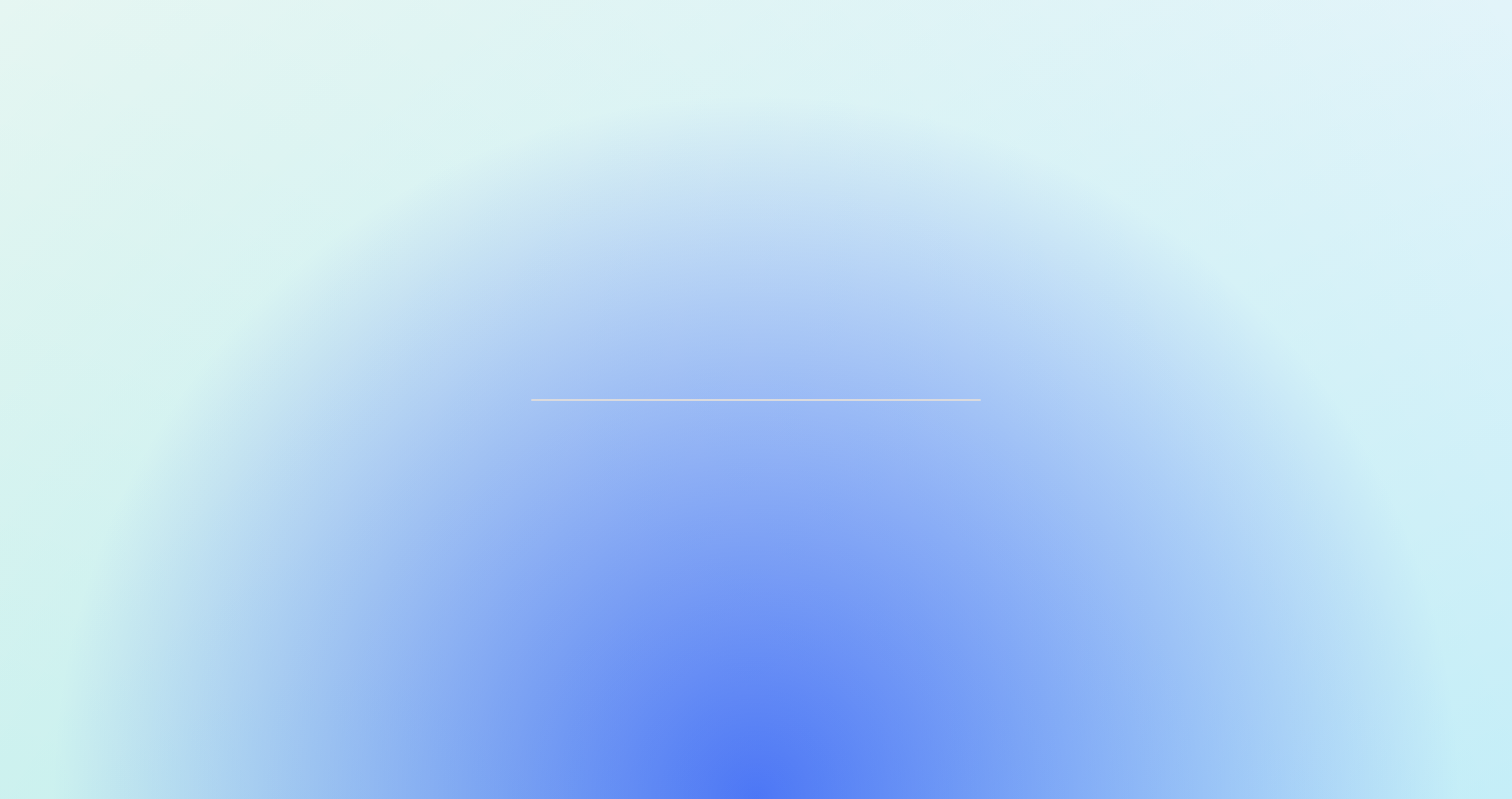 scroll, scrollTop: 0, scrollLeft: 0, axis: both 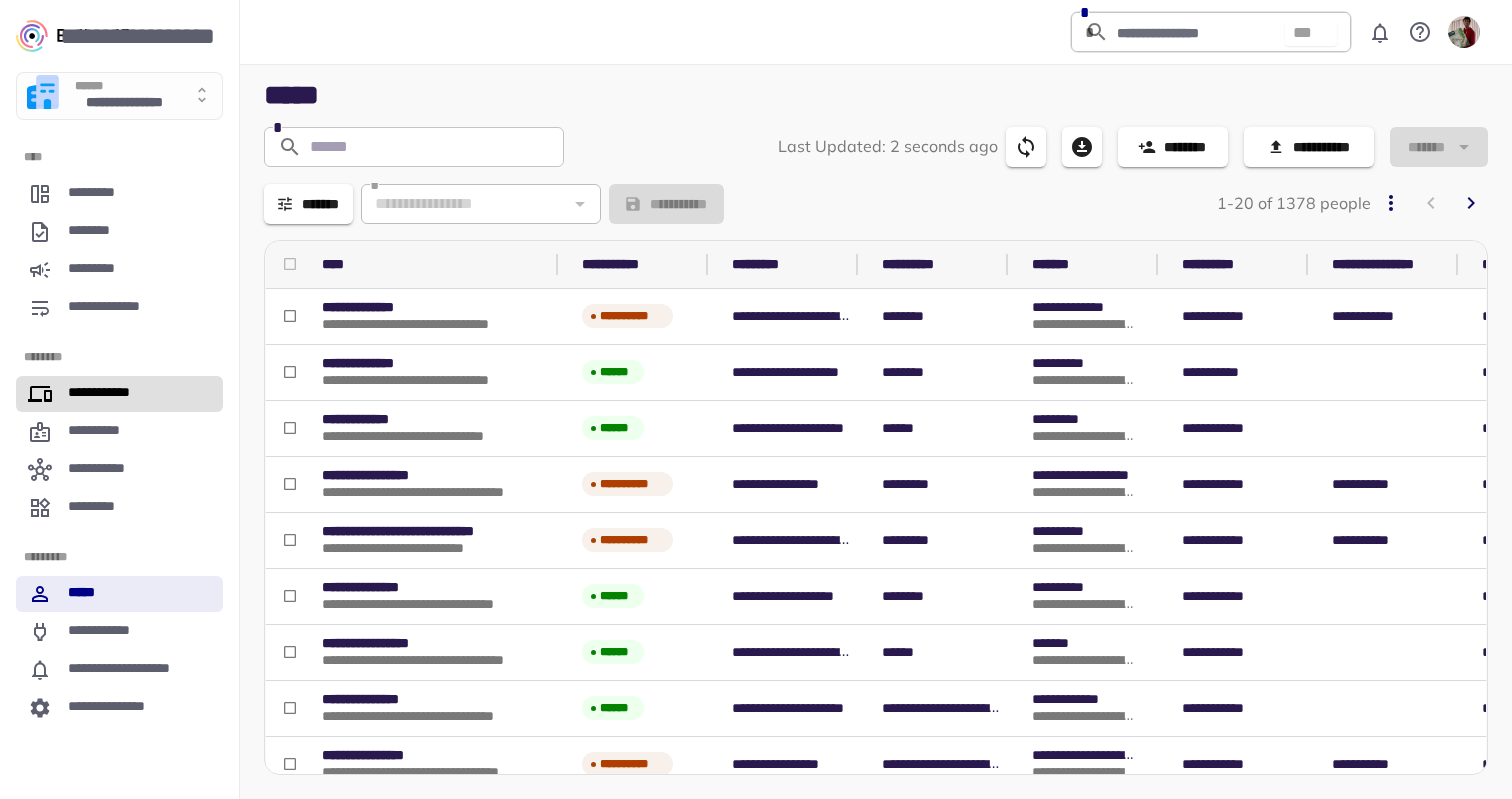 click on "**********" at bounding box center [119, 394] 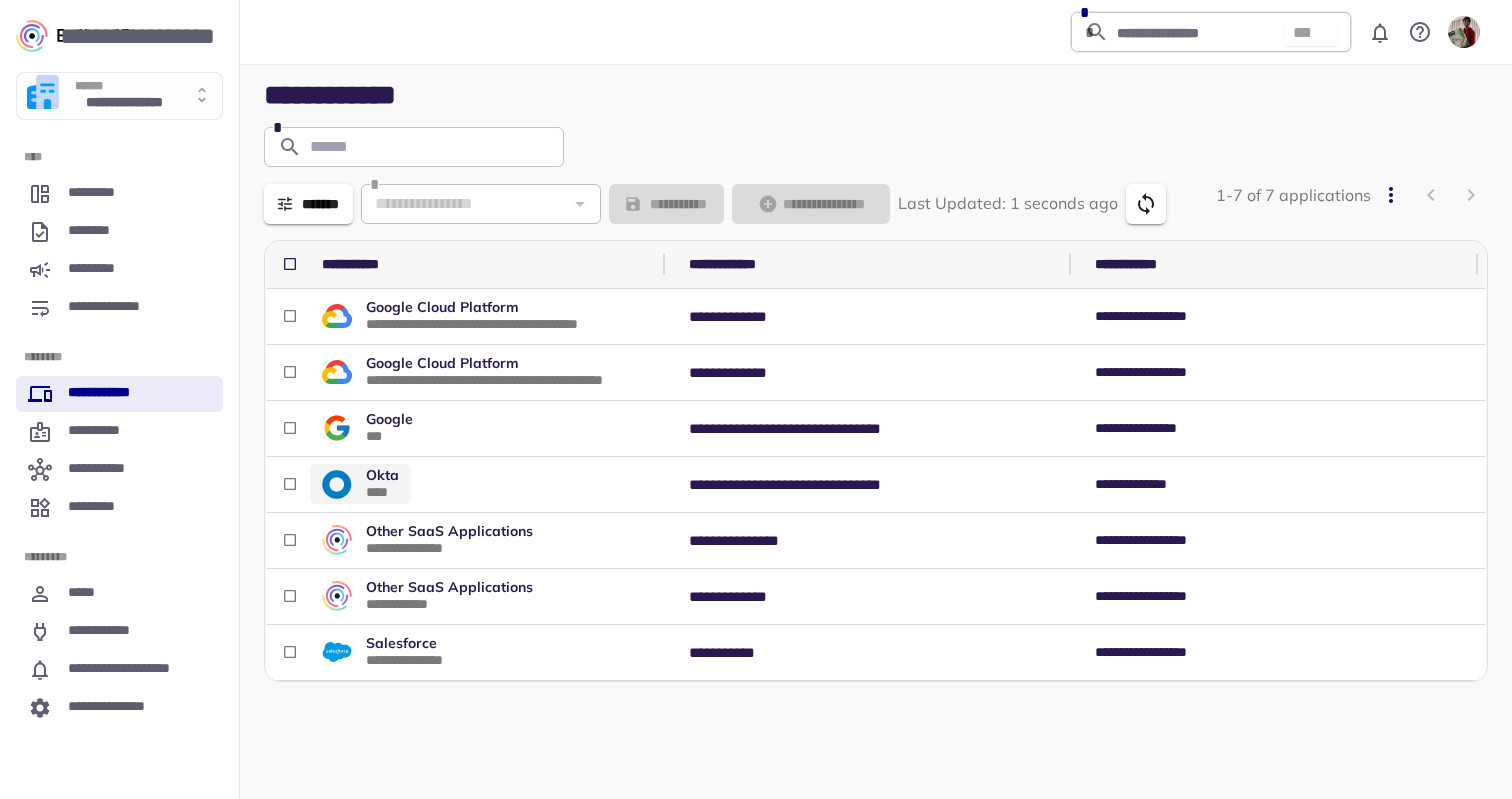 click on "Okta" at bounding box center (382, 475) 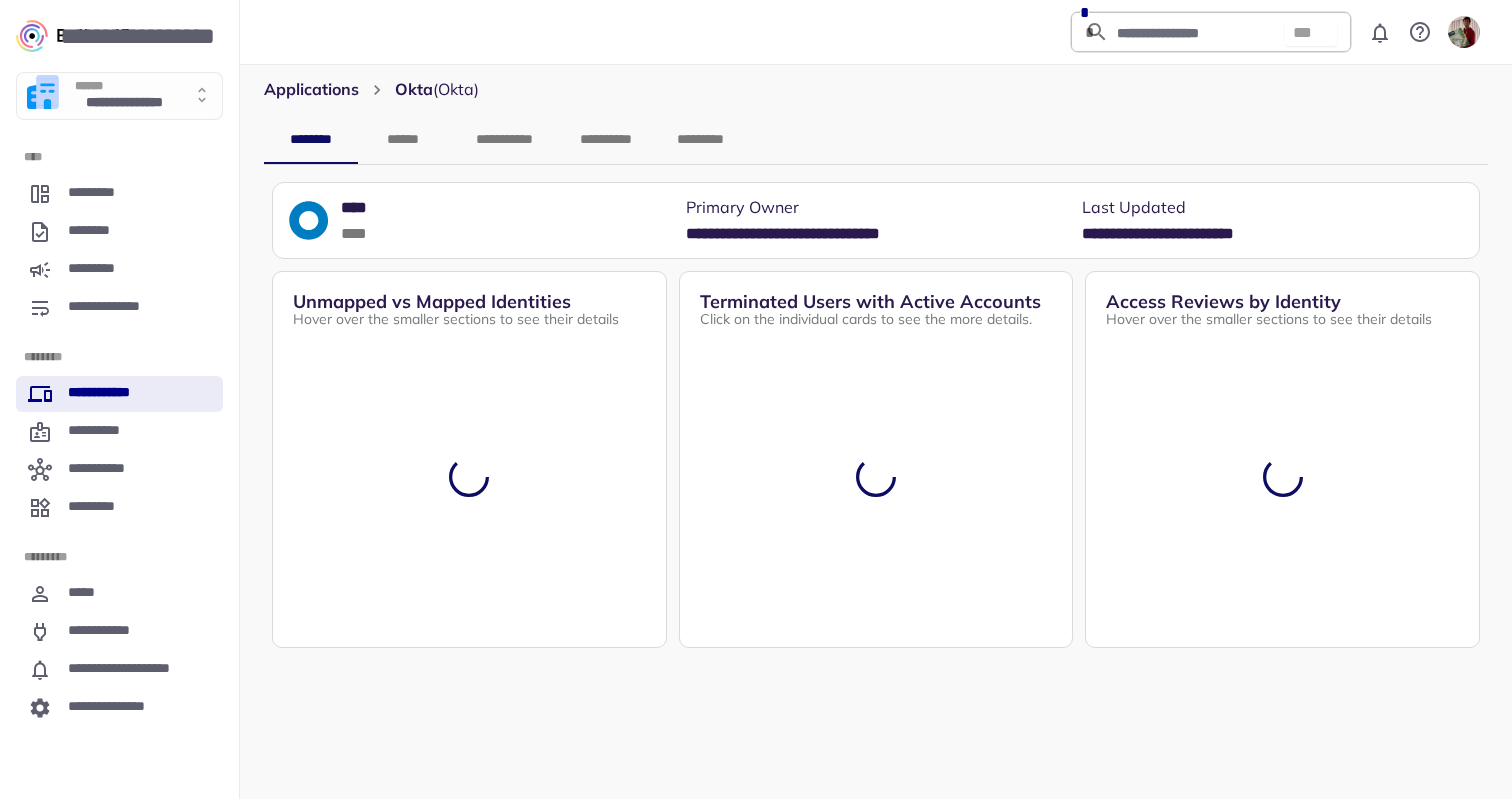 click on "**********" at bounding box center (504, 140) 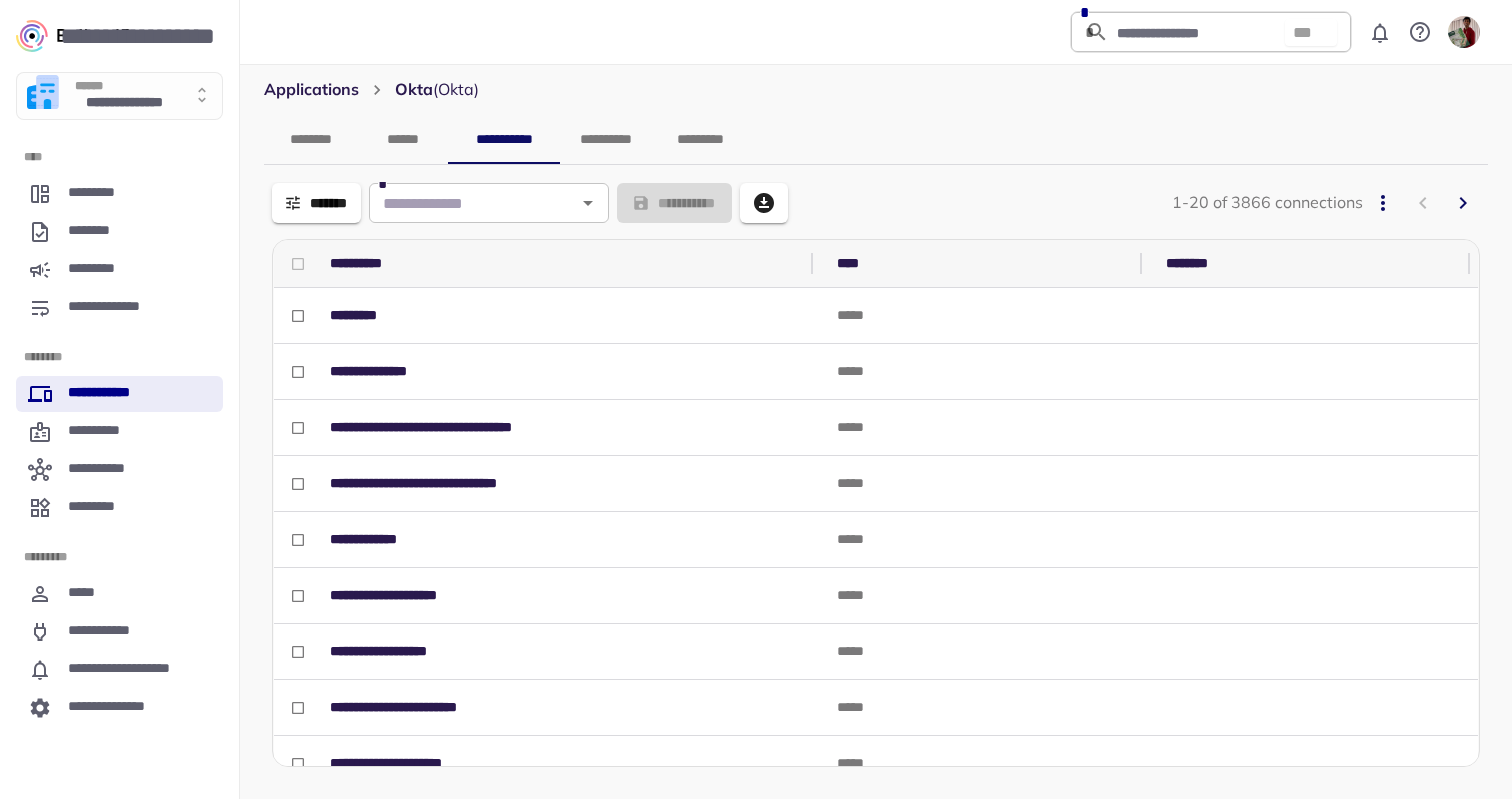 click on "*******" at bounding box center [316, 203] 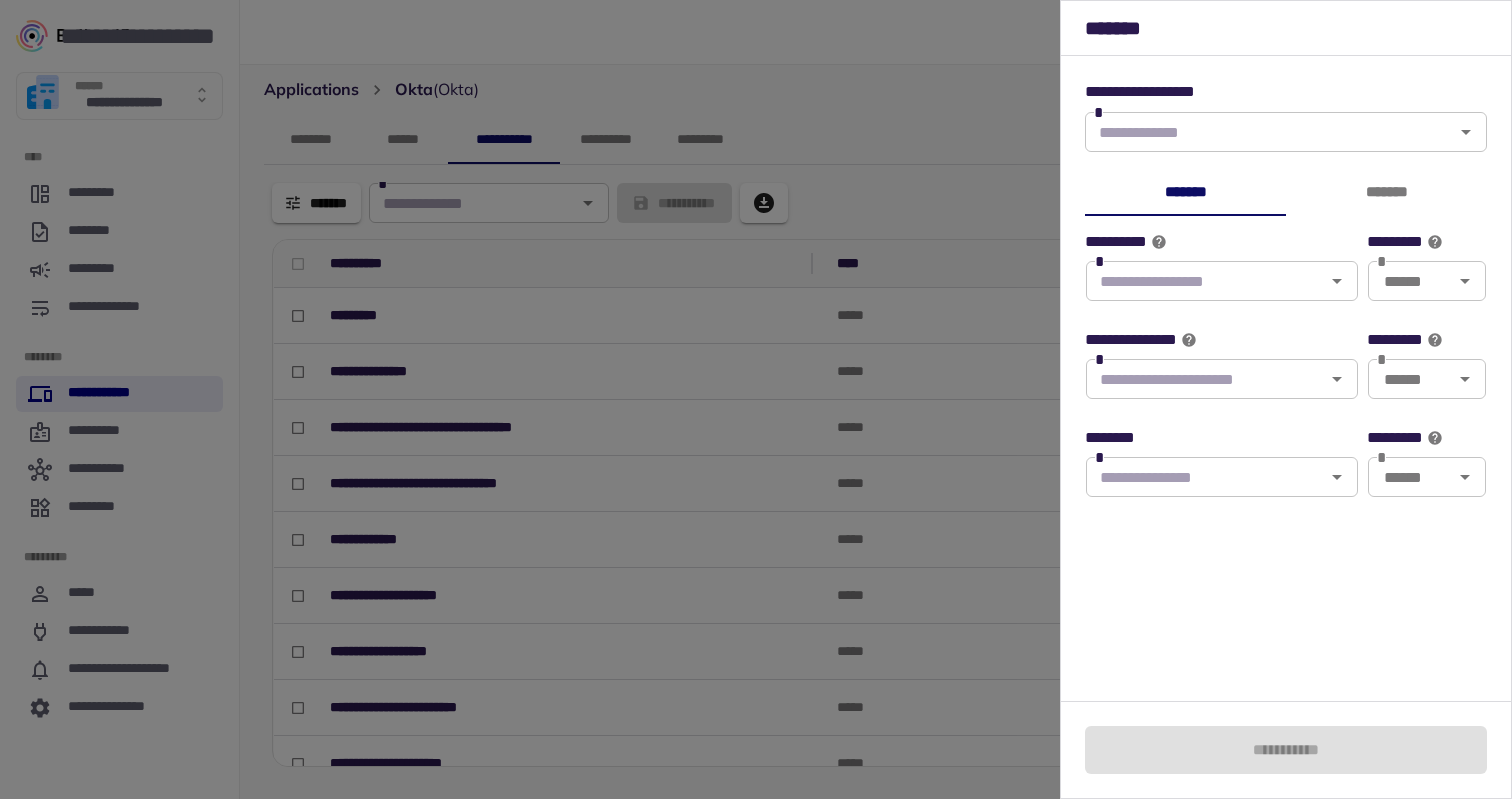 click on "**********" at bounding box center (1222, 369) 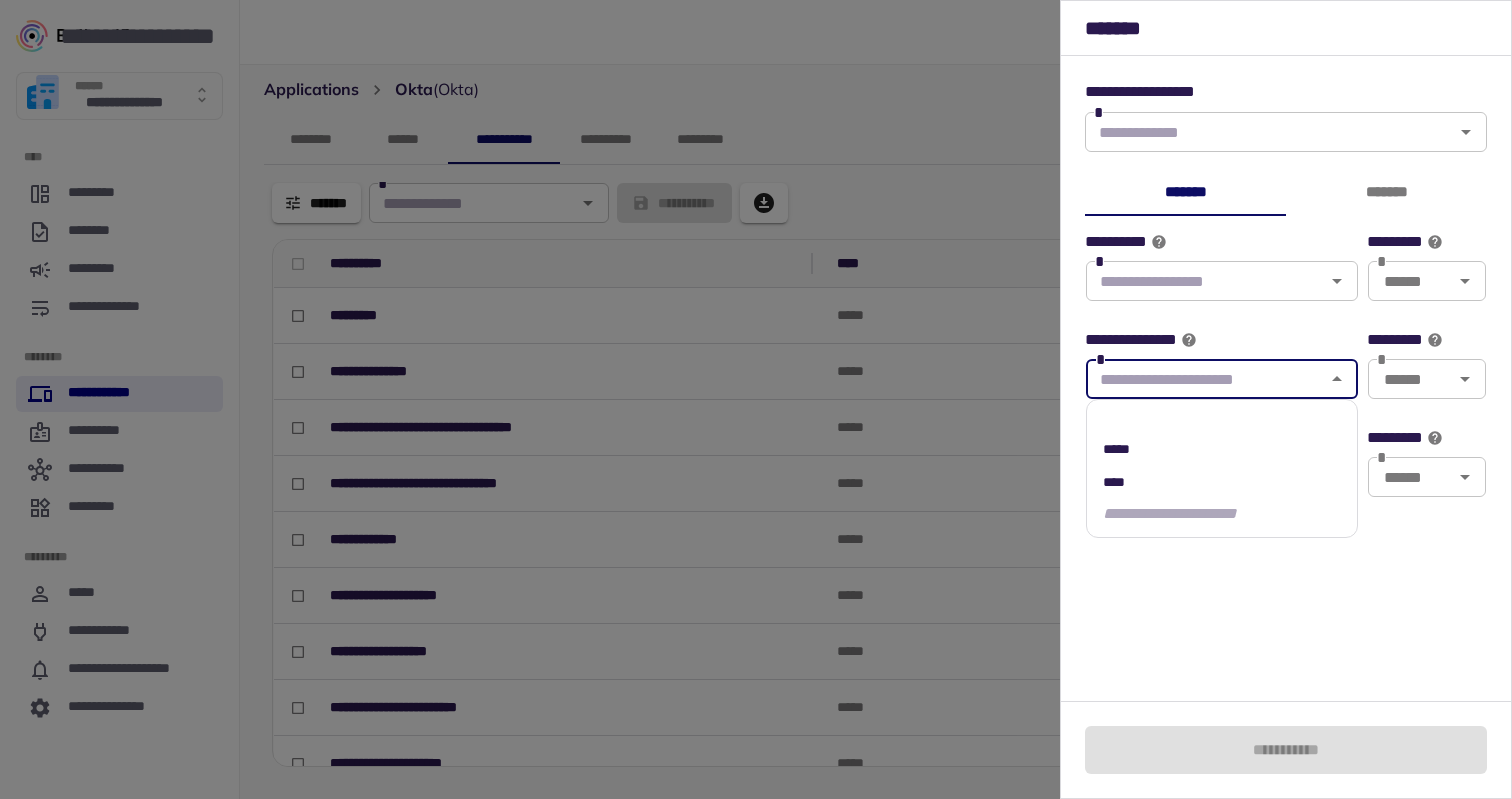 click at bounding box center [756, 399] 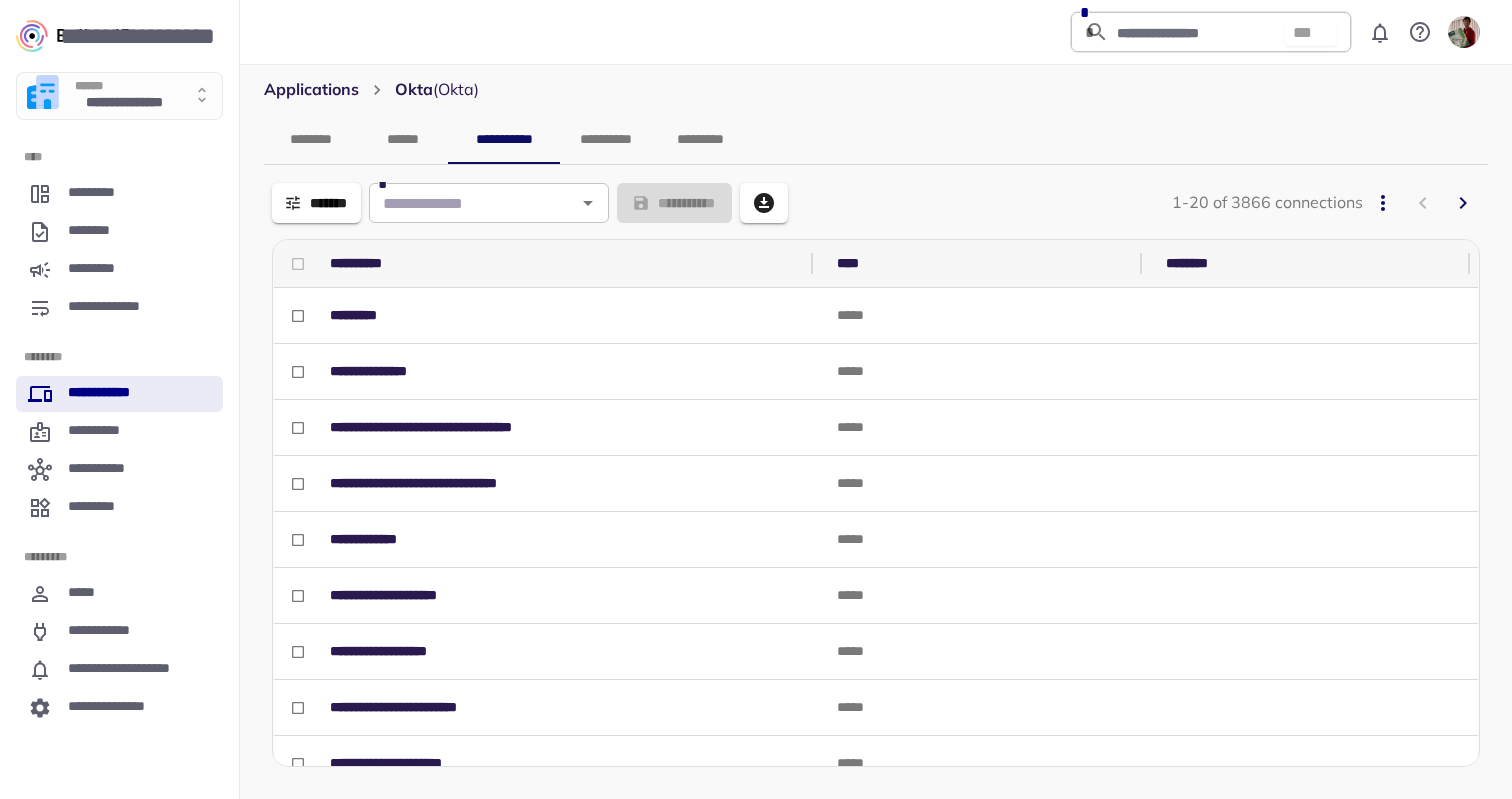click on "******" at bounding box center (403, 140) 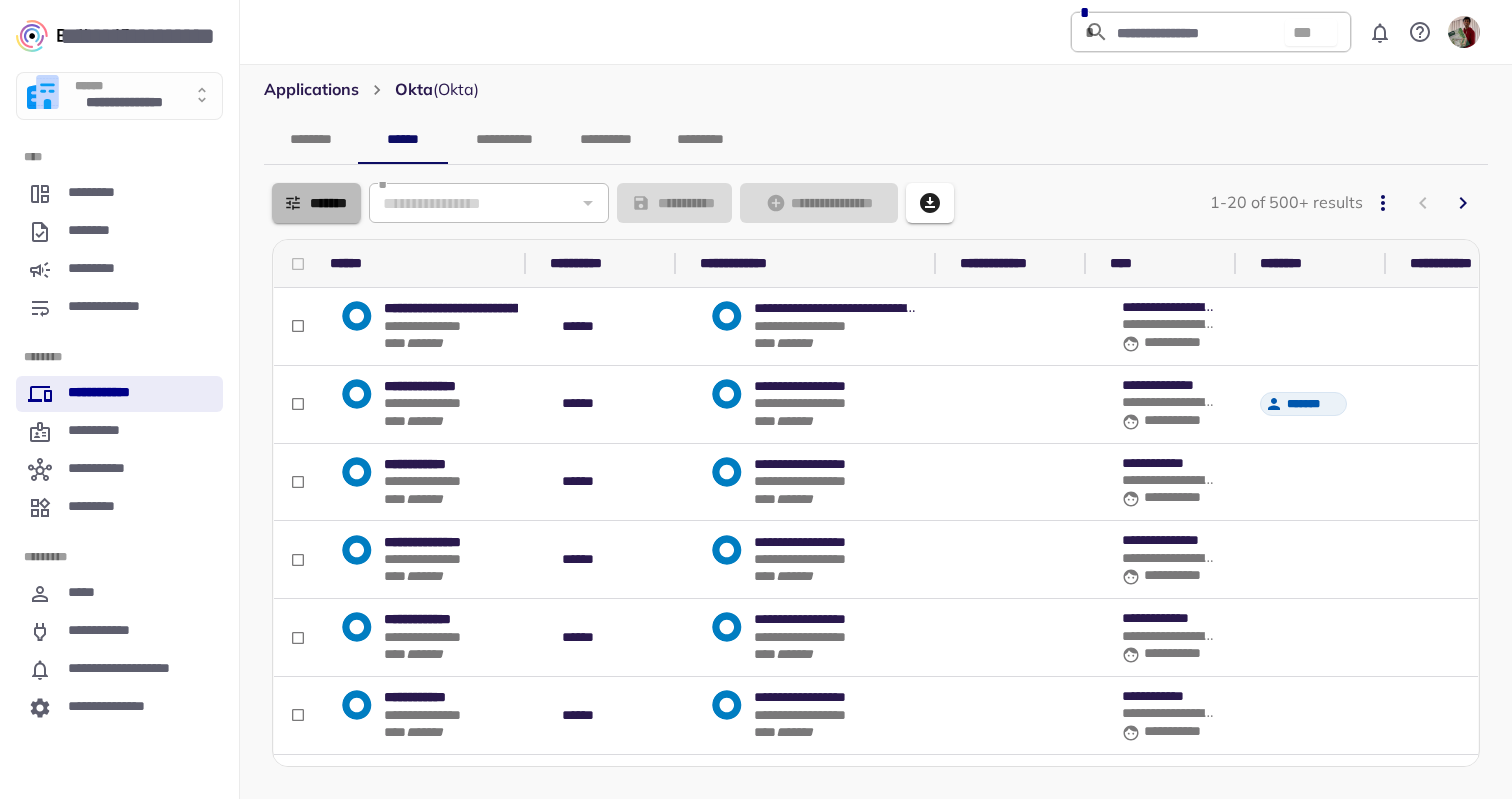 click on "*******" at bounding box center [316, 203] 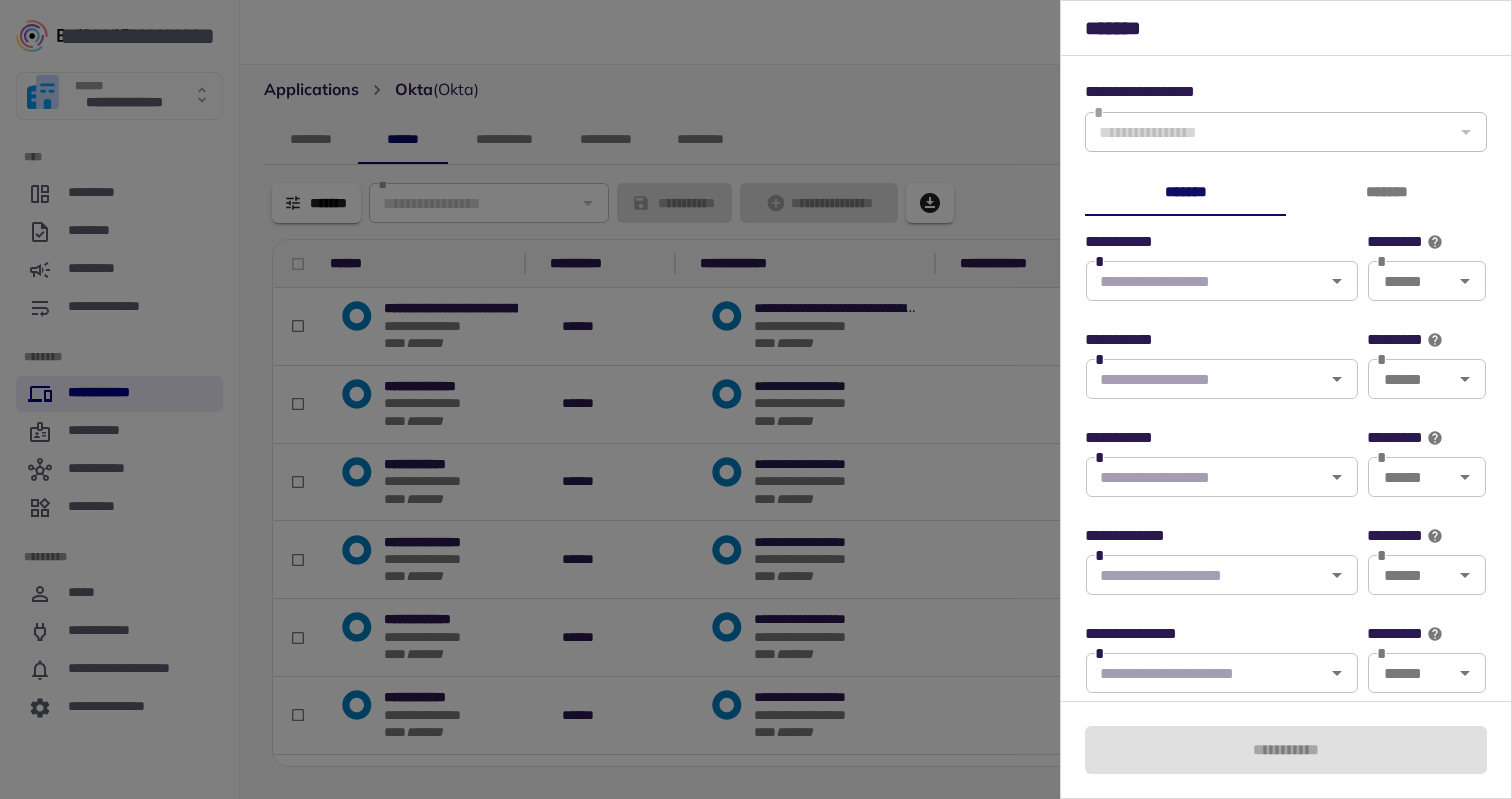 click at bounding box center (1205, 477) 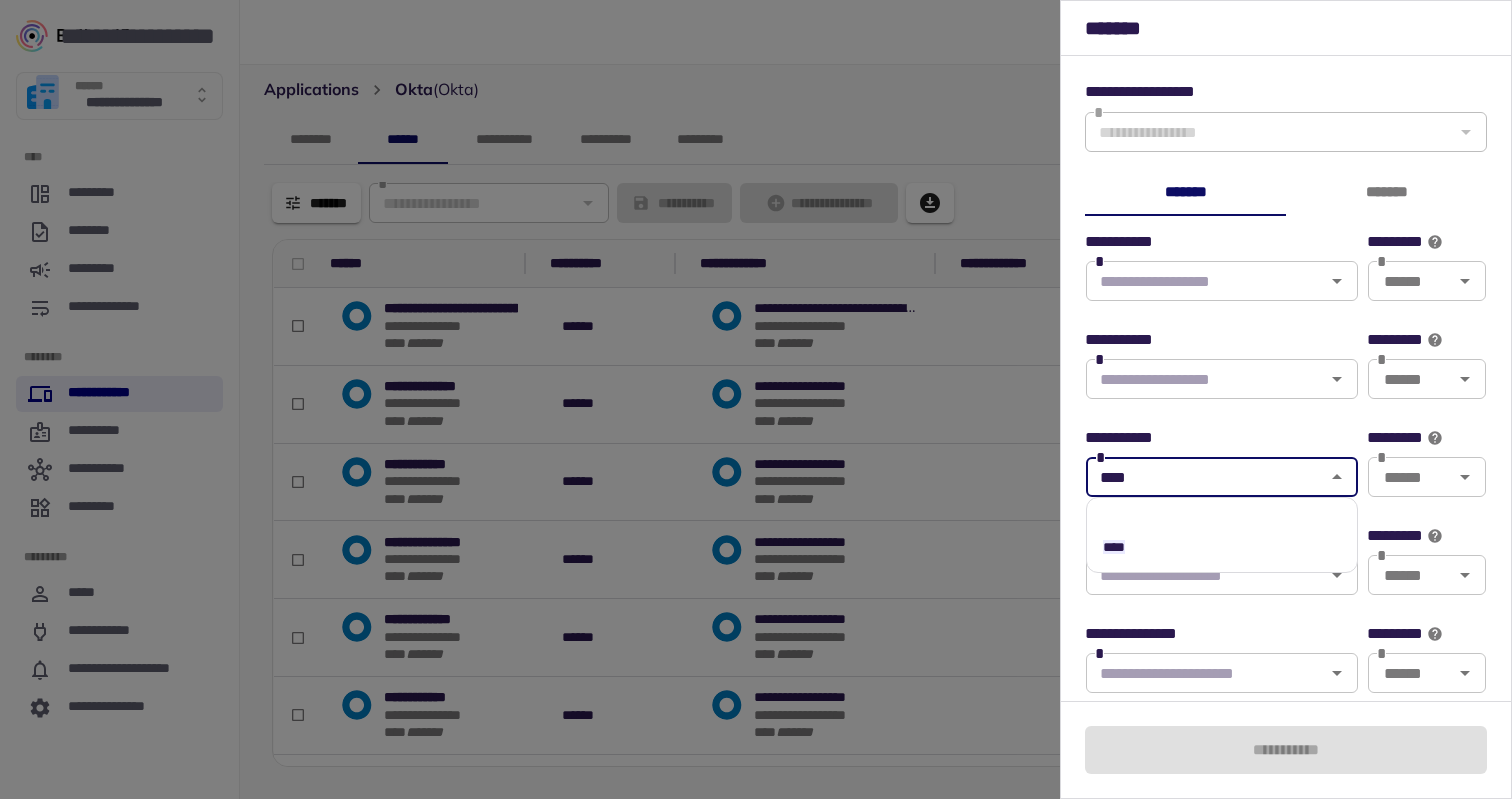 type on "****" 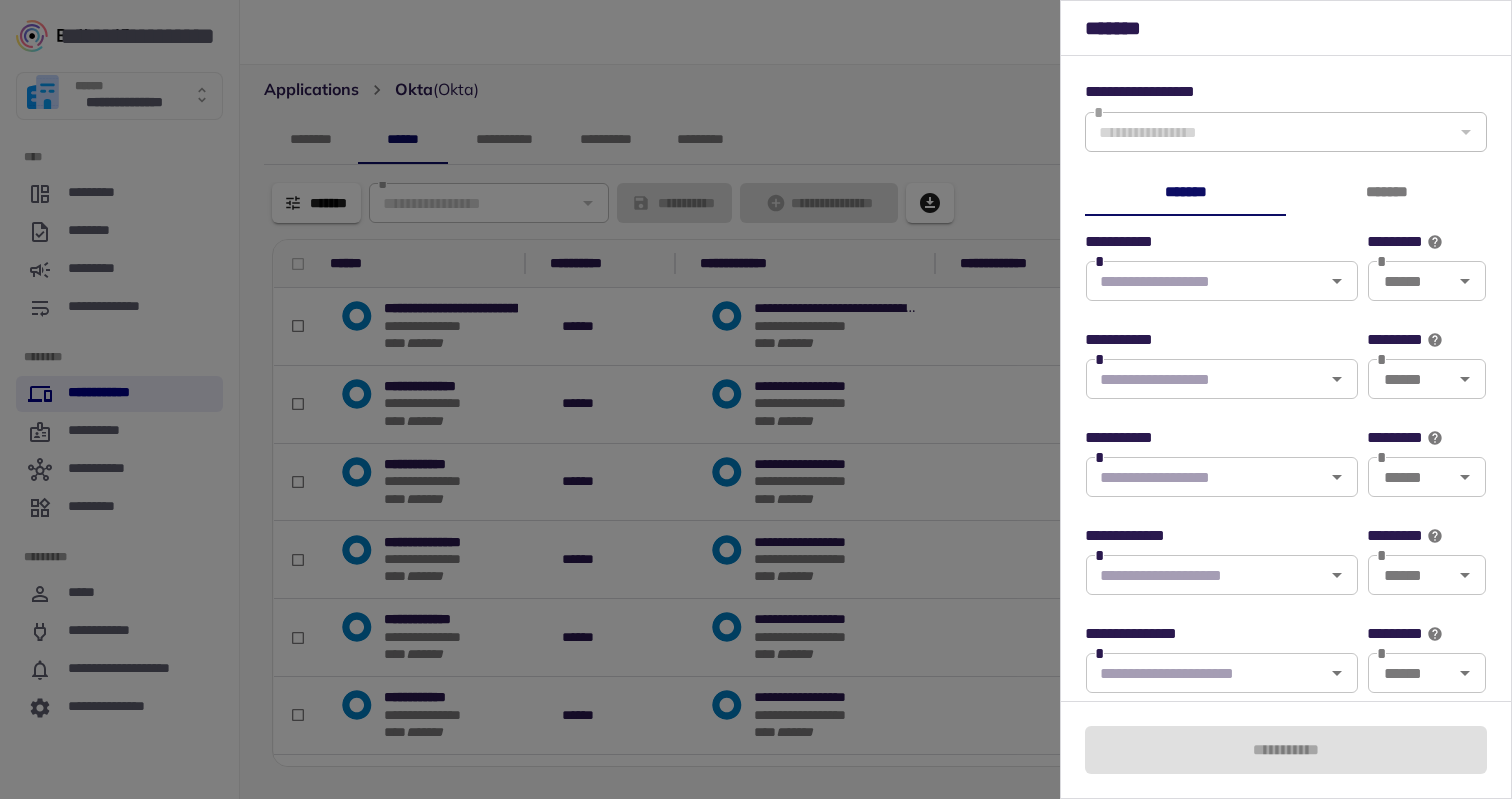 click on "**********" at bounding box center [1222, 634] 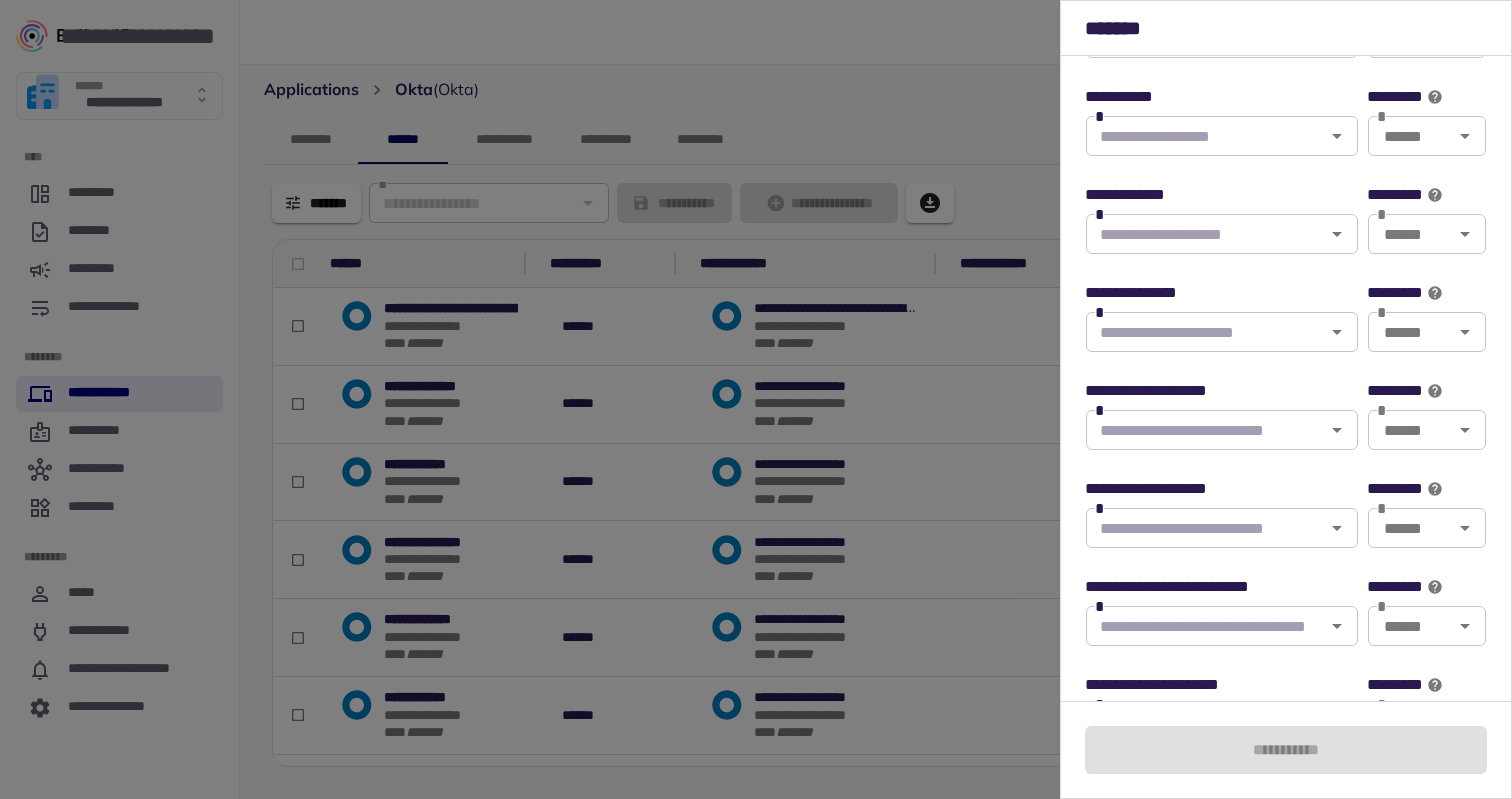 scroll, scrollTop: 413, scrollLeft: 0, axis: vertical 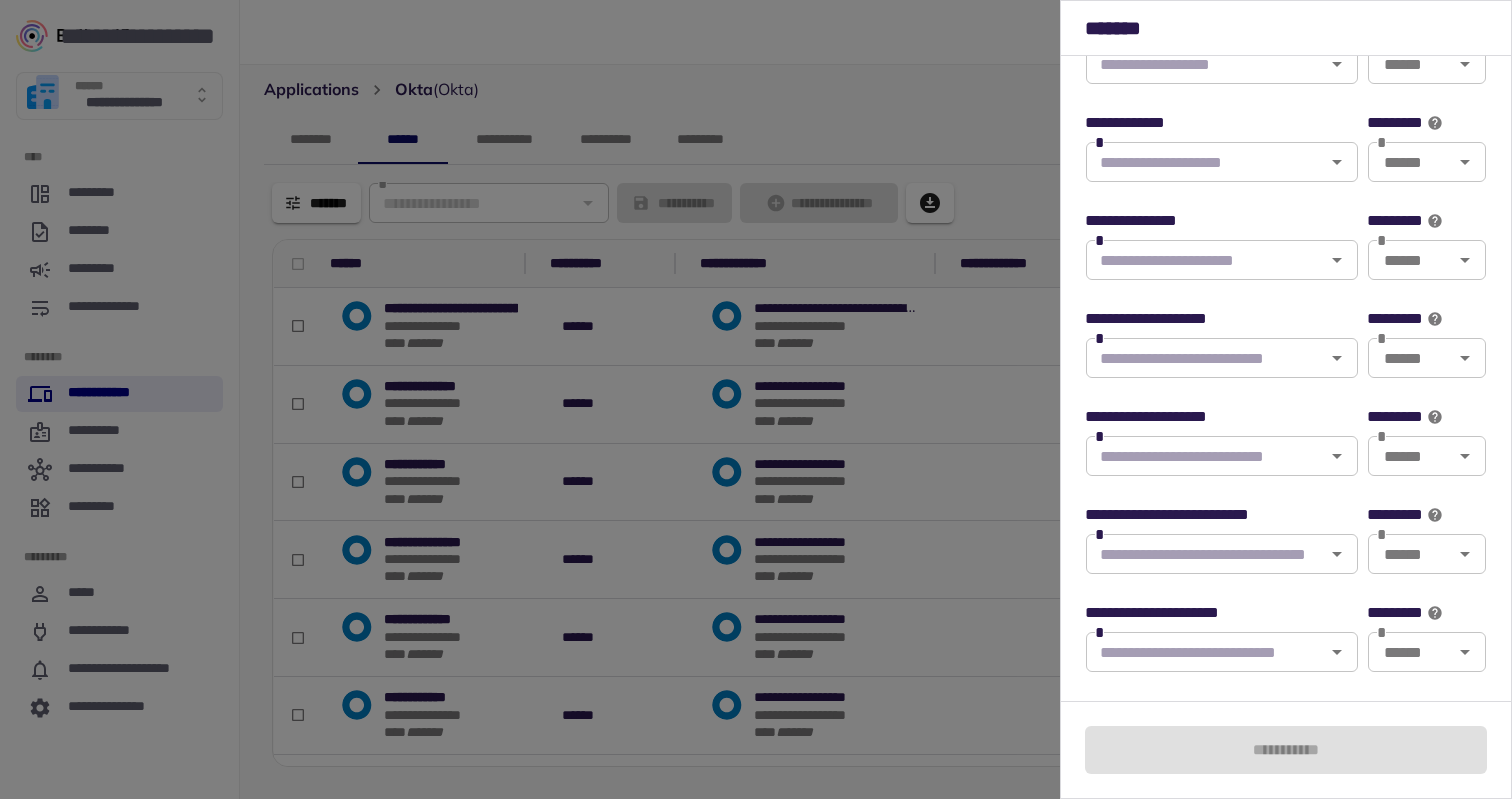 click at bounding box center (1205, 554) 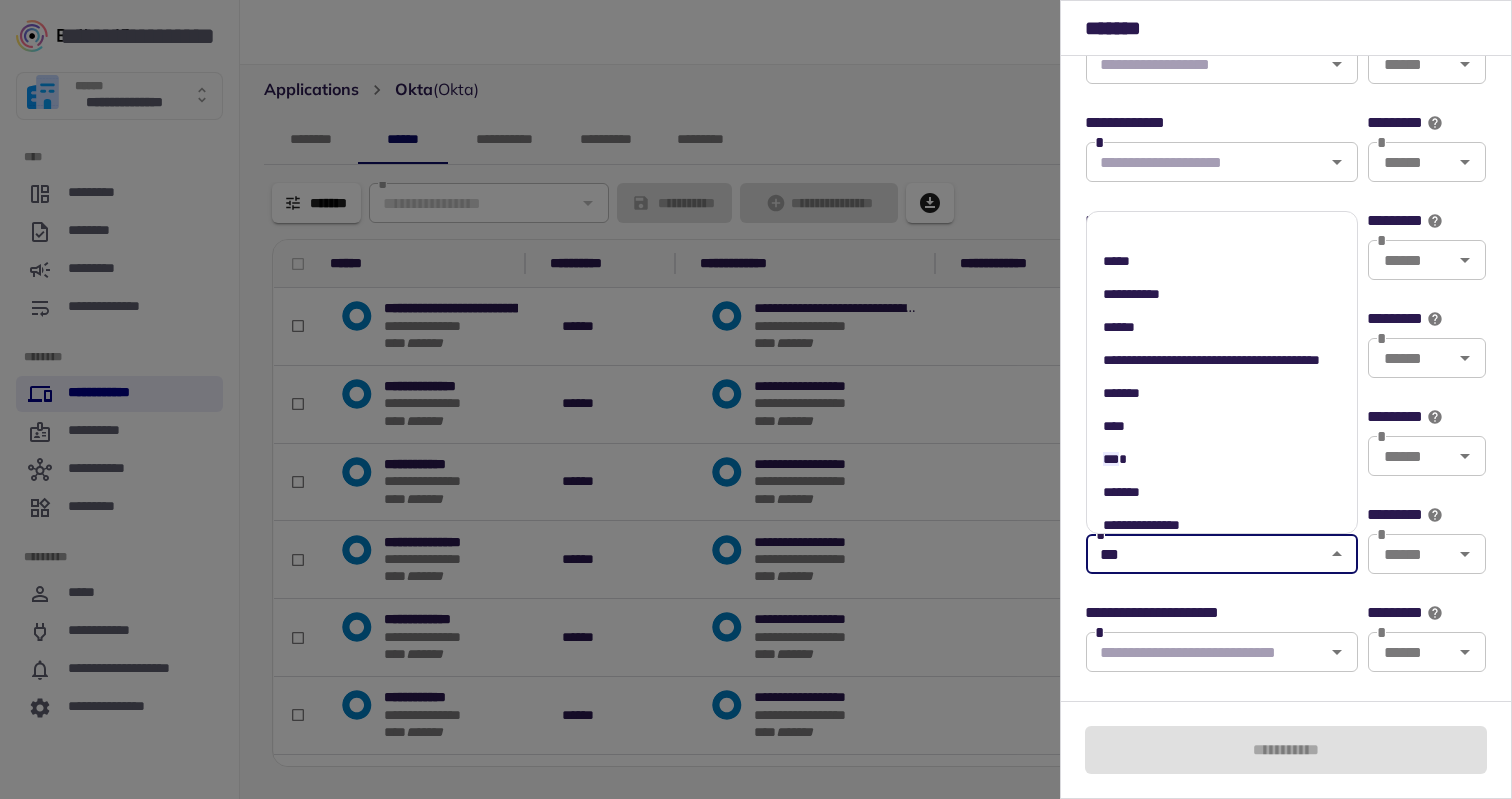 type on "****" 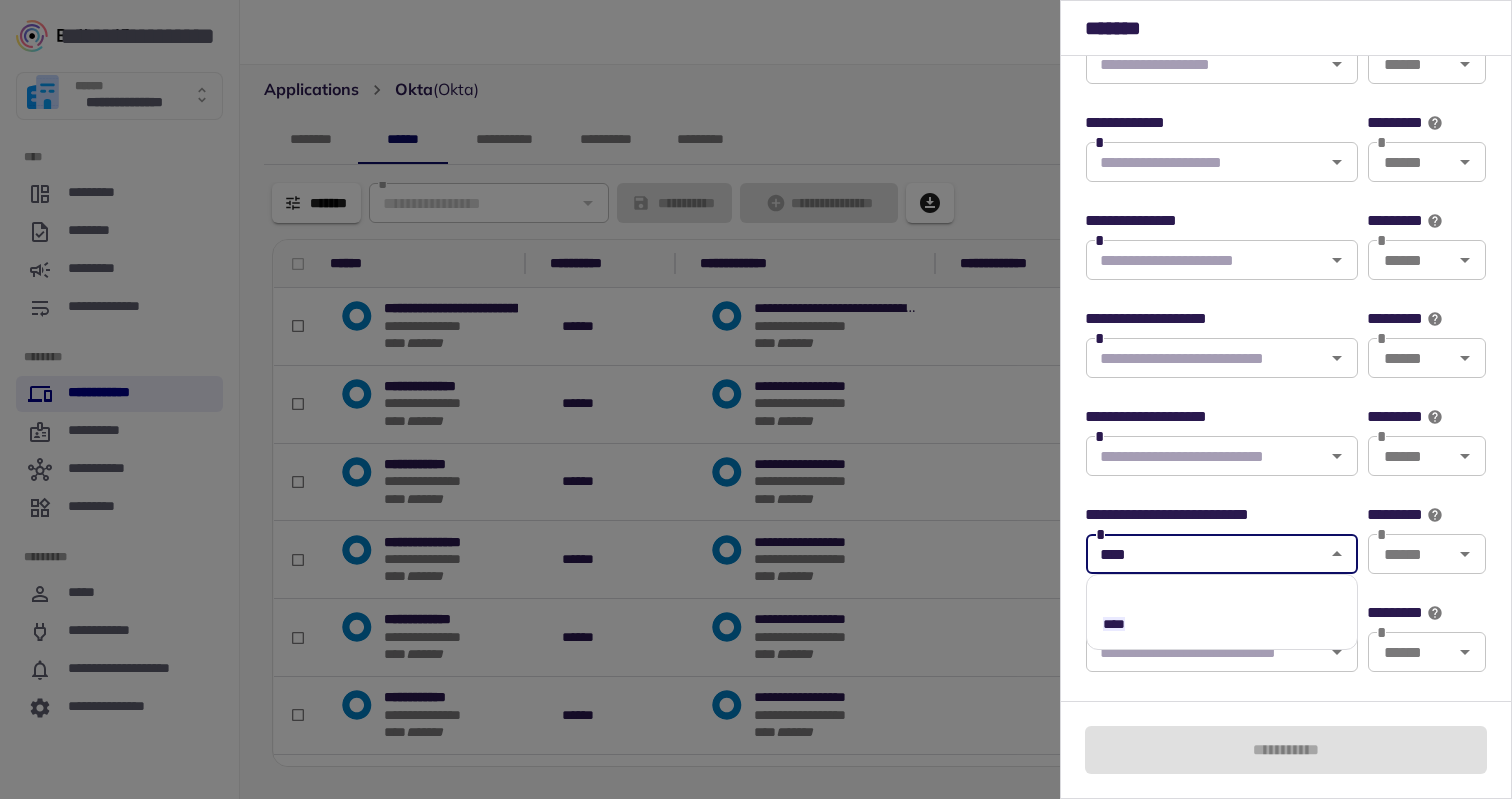 click on "****" at bounding box center [1222, 624] 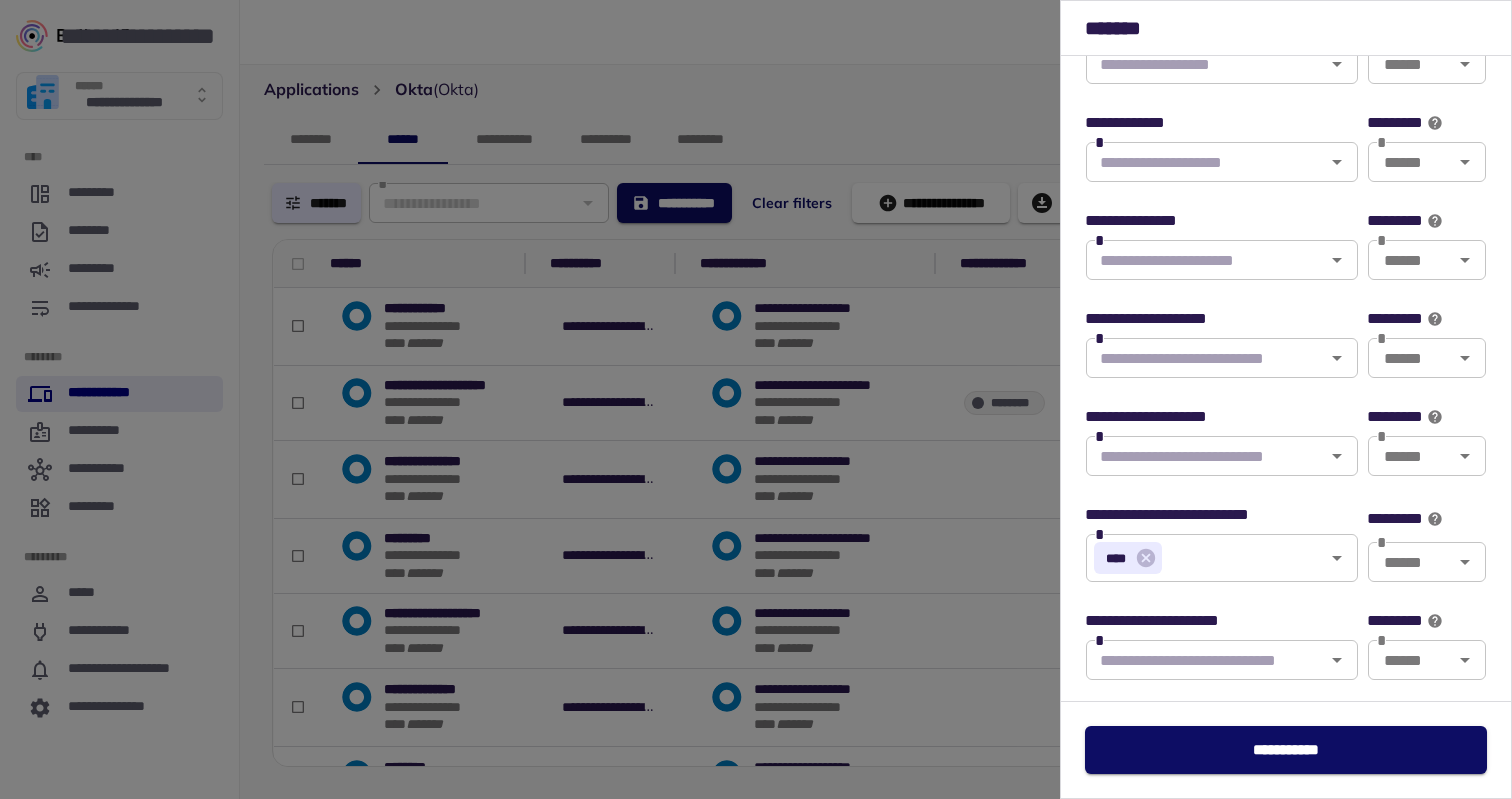 click at bounding box center [756, 399] 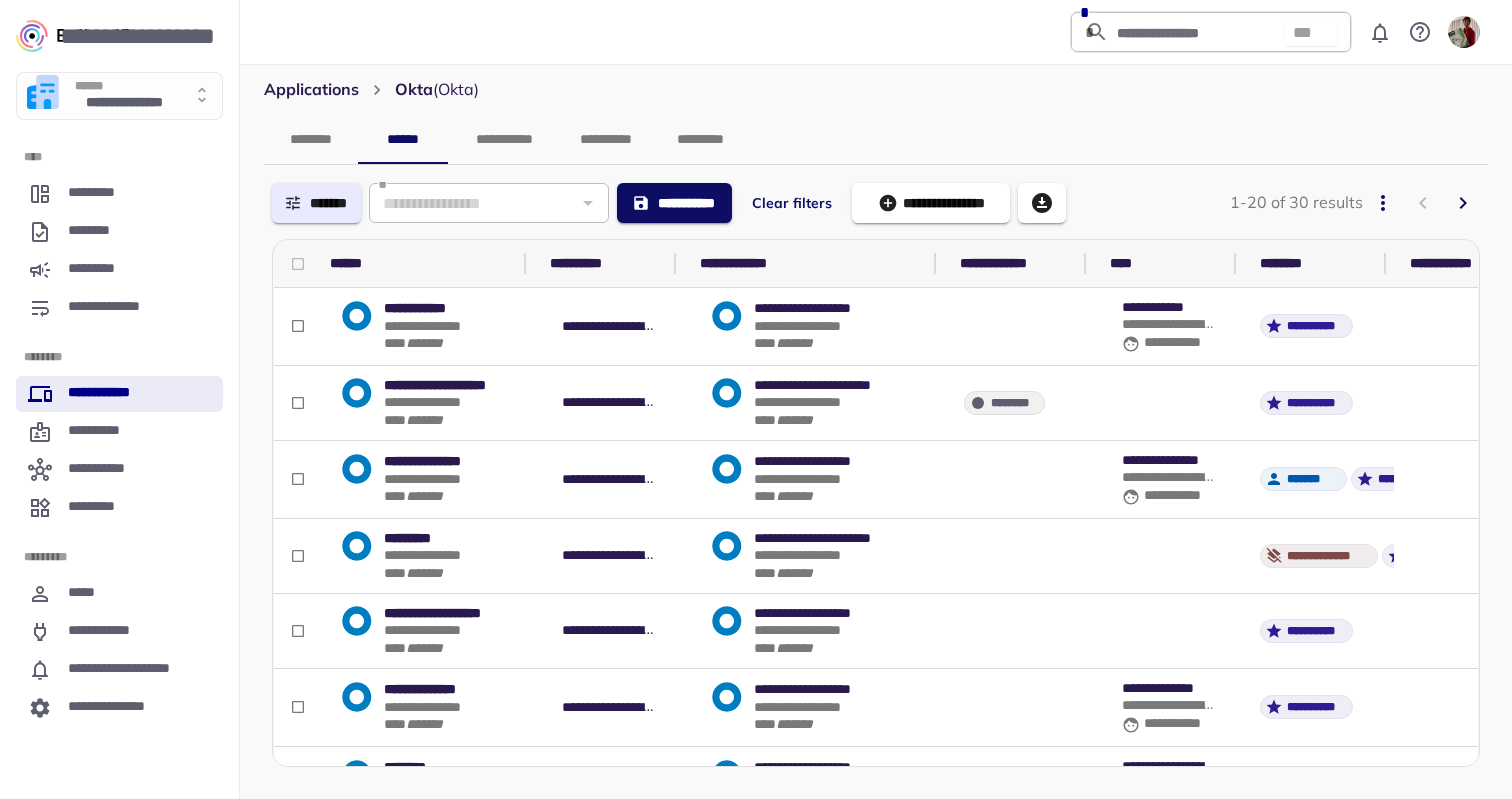 scroll, scrollTop: 501, scrollLeft: 0, axis: vertical 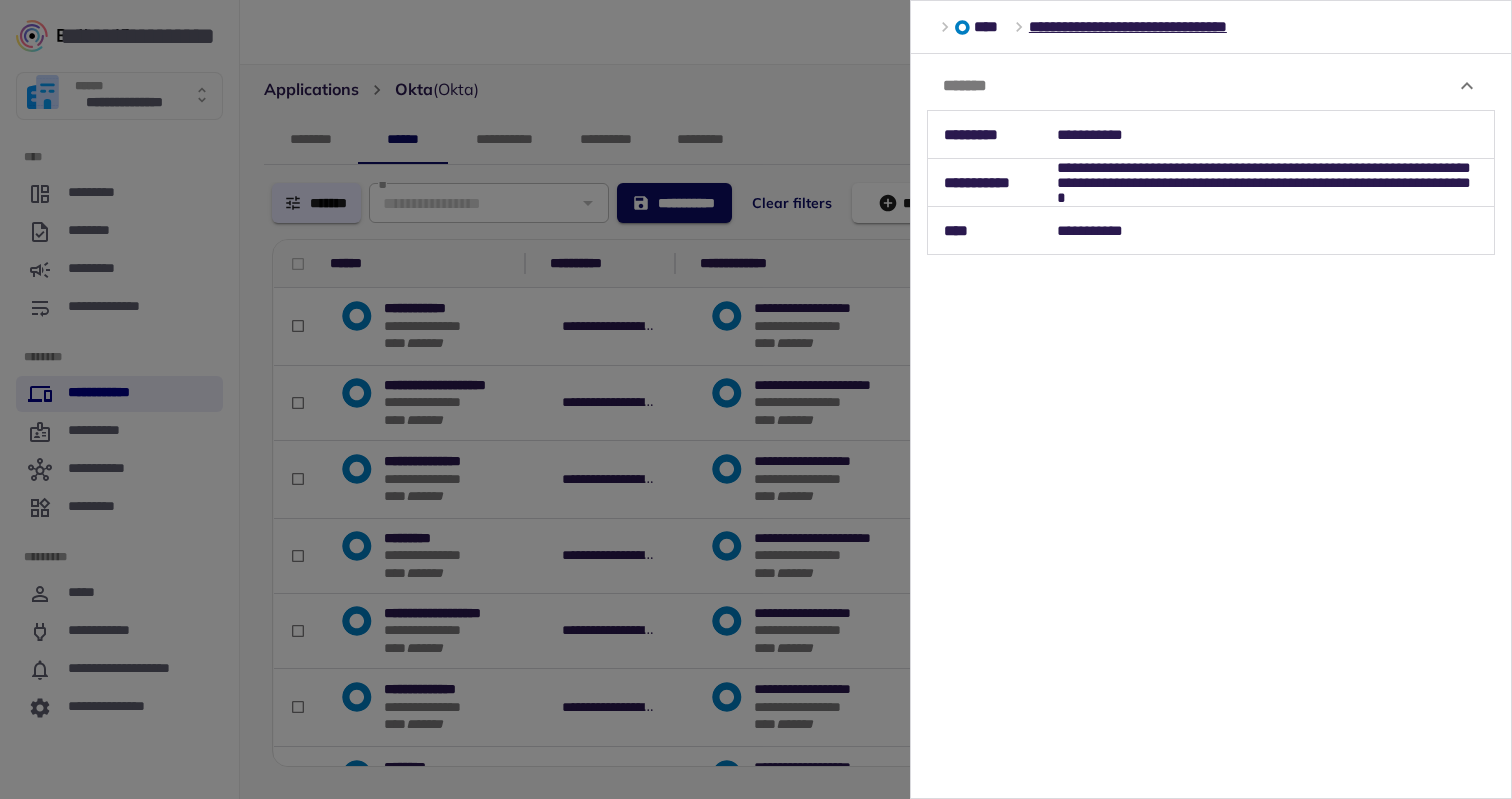 click at bounding box center (756, 399) 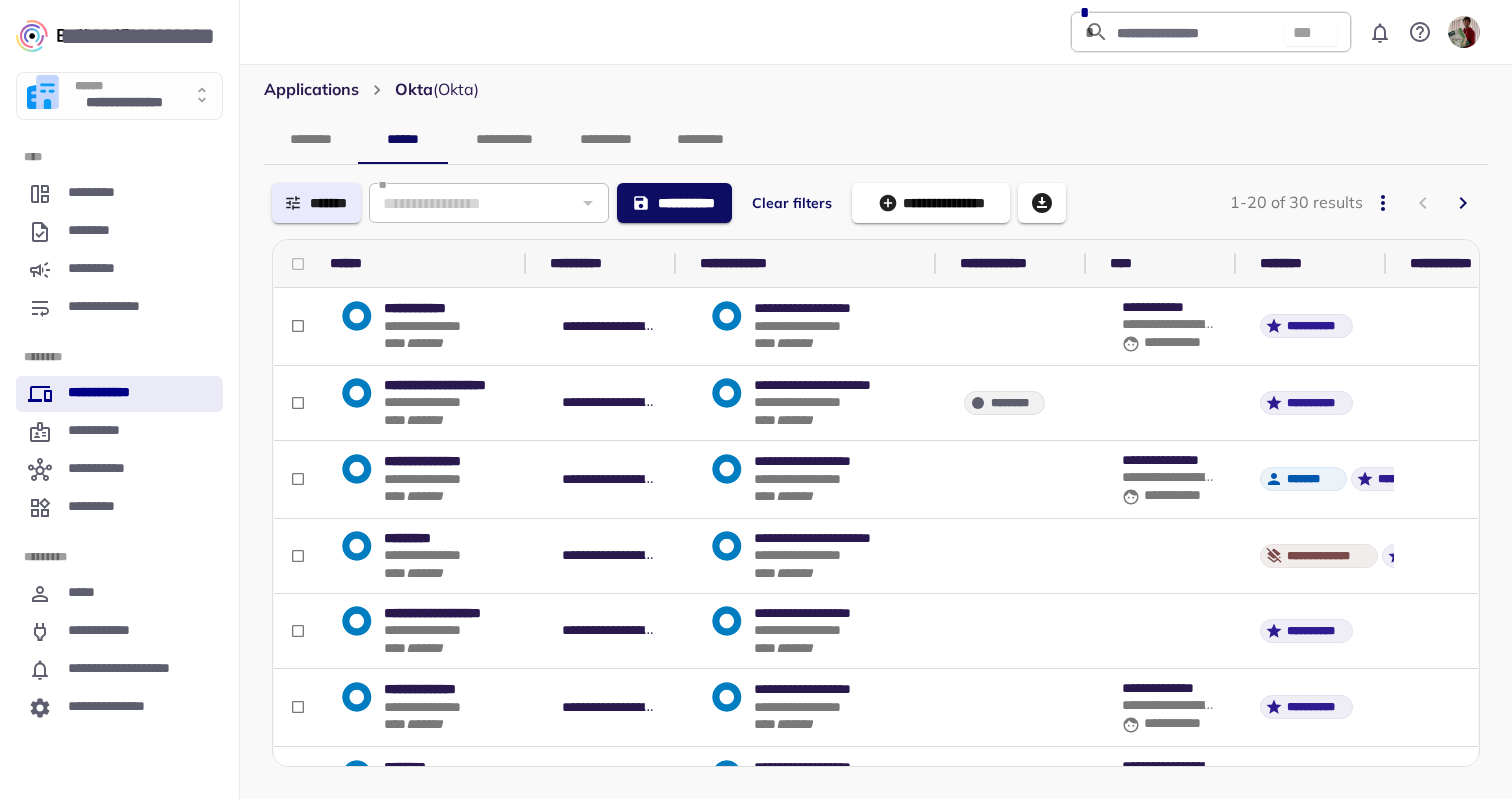 click on "**********" at bounding box center (813, 403) 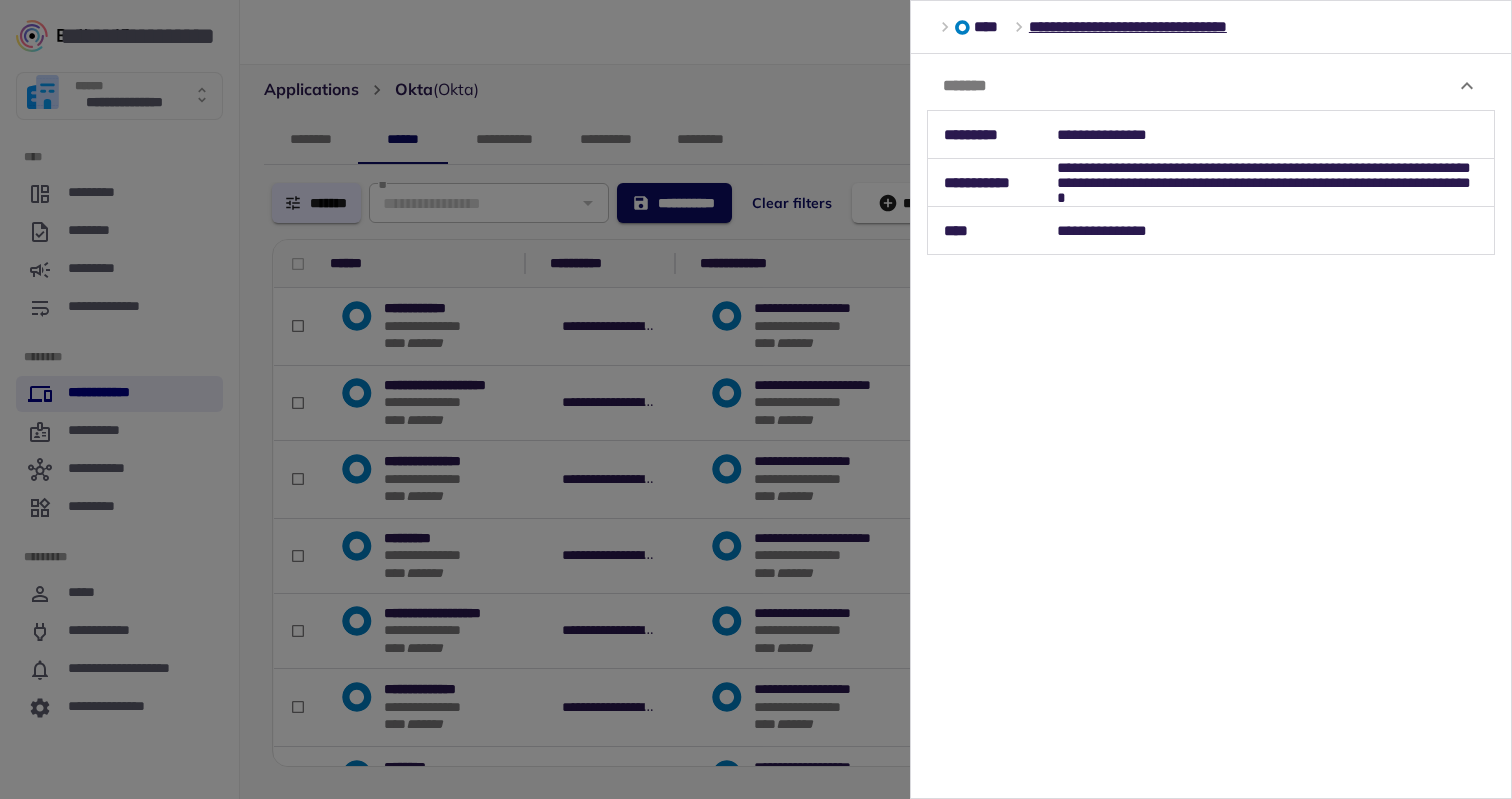 click at bounding box center [756, 399] 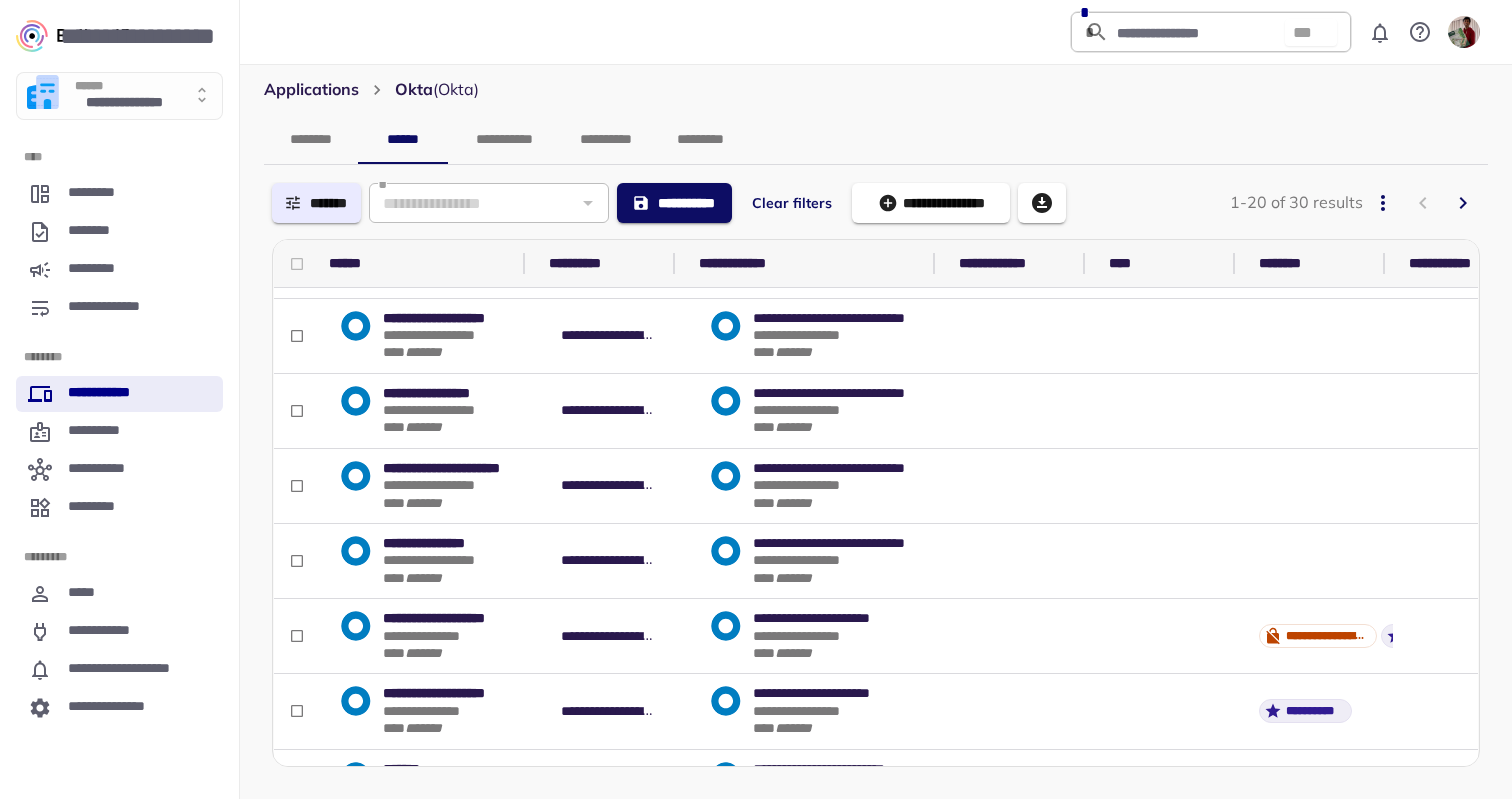 scroll, scrollTop: 1044, scrollLeft: 1, axis: both 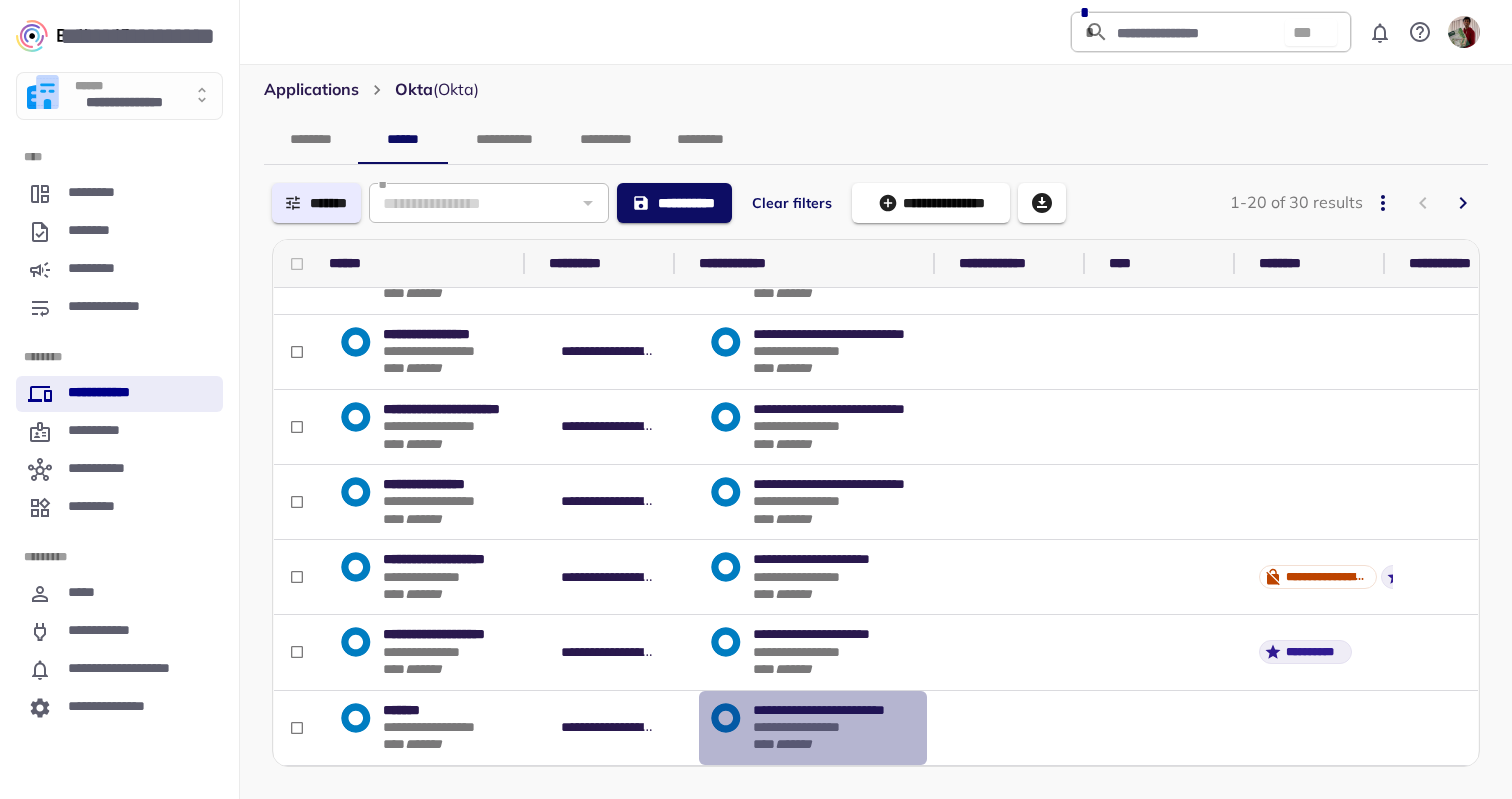 click on "**********" at bounding box center (813, 728) 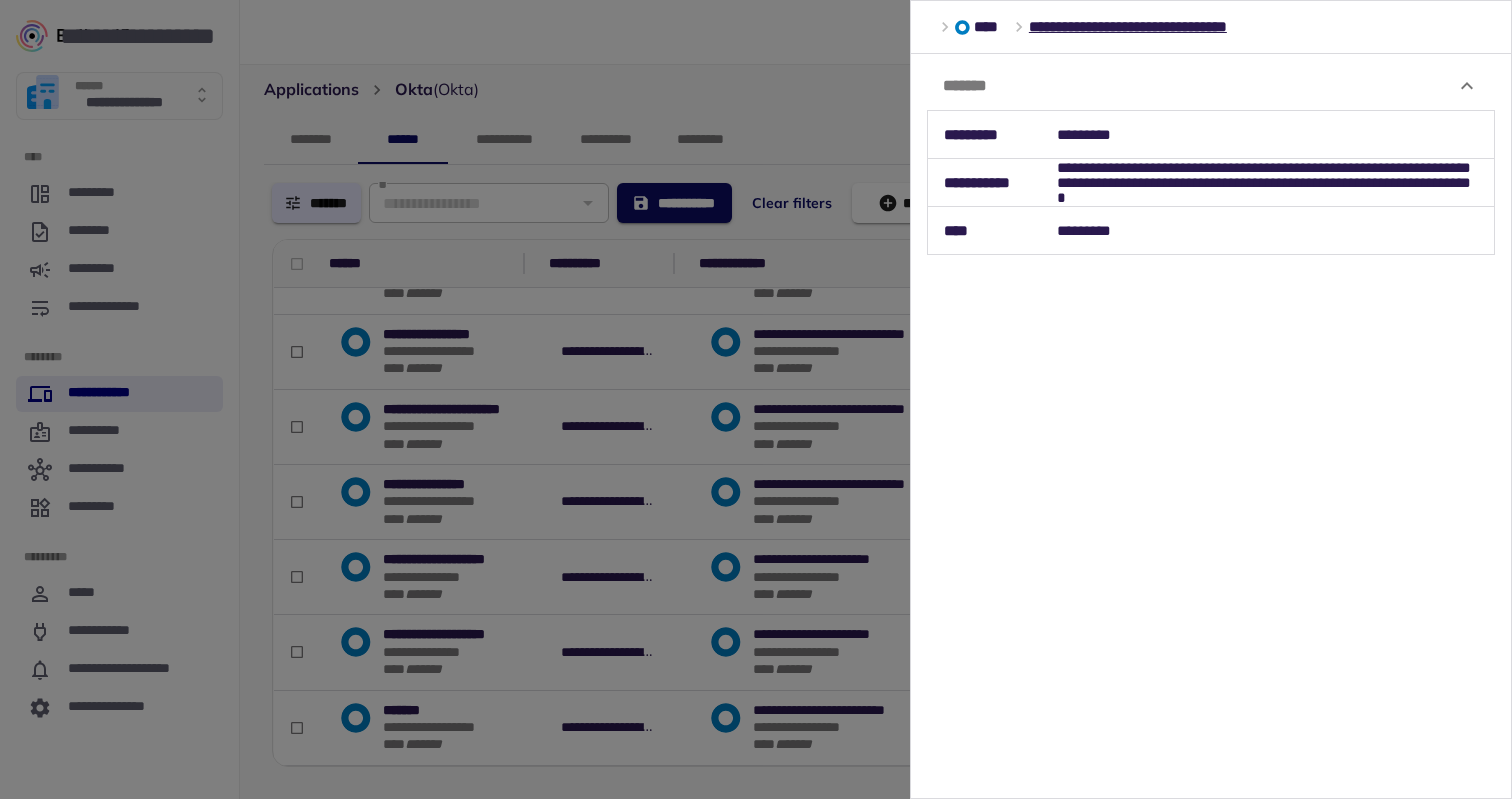 click at bounding box center [756, 399] 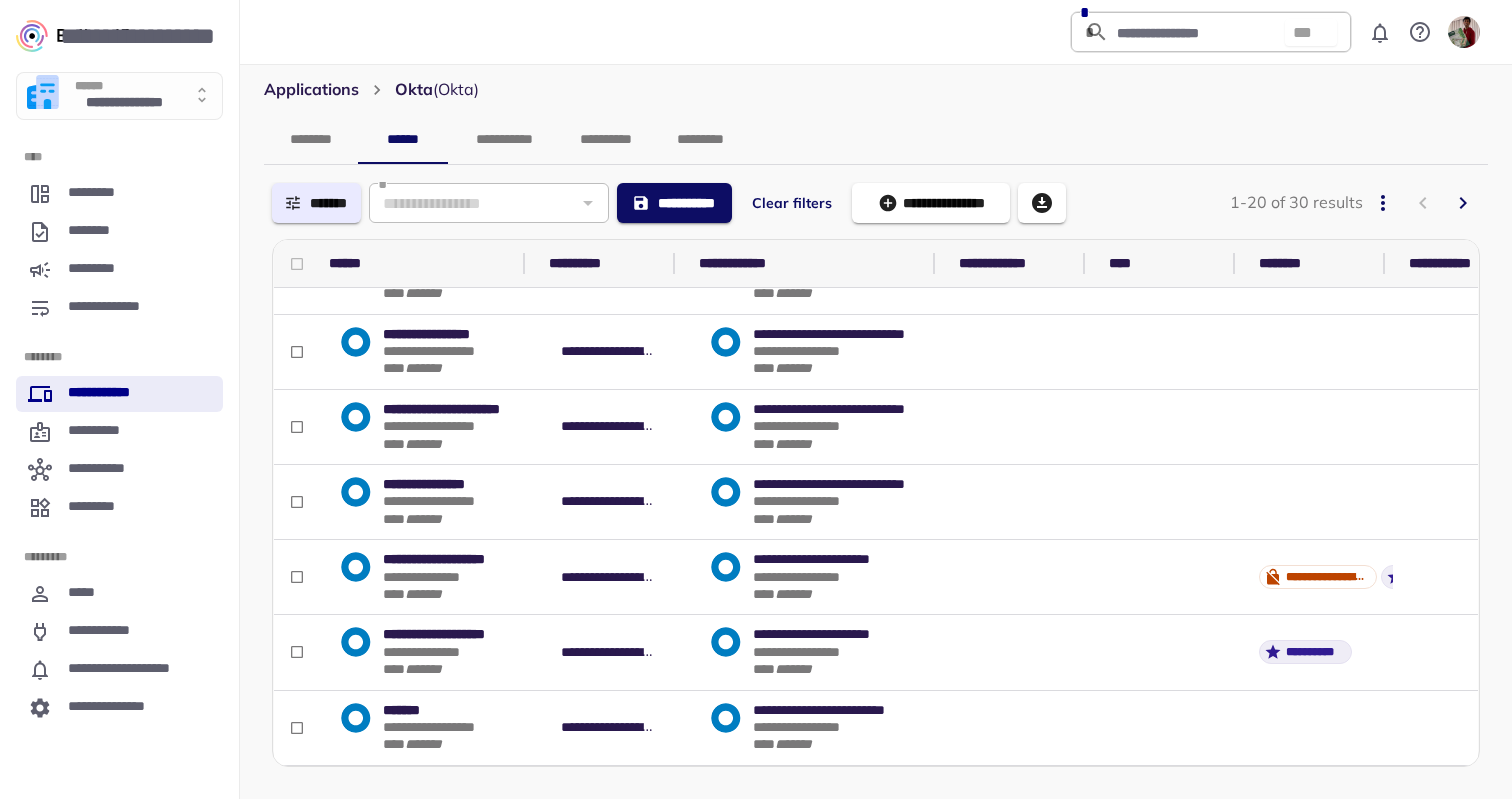 click on "**********" at bounding box center (608, 652) 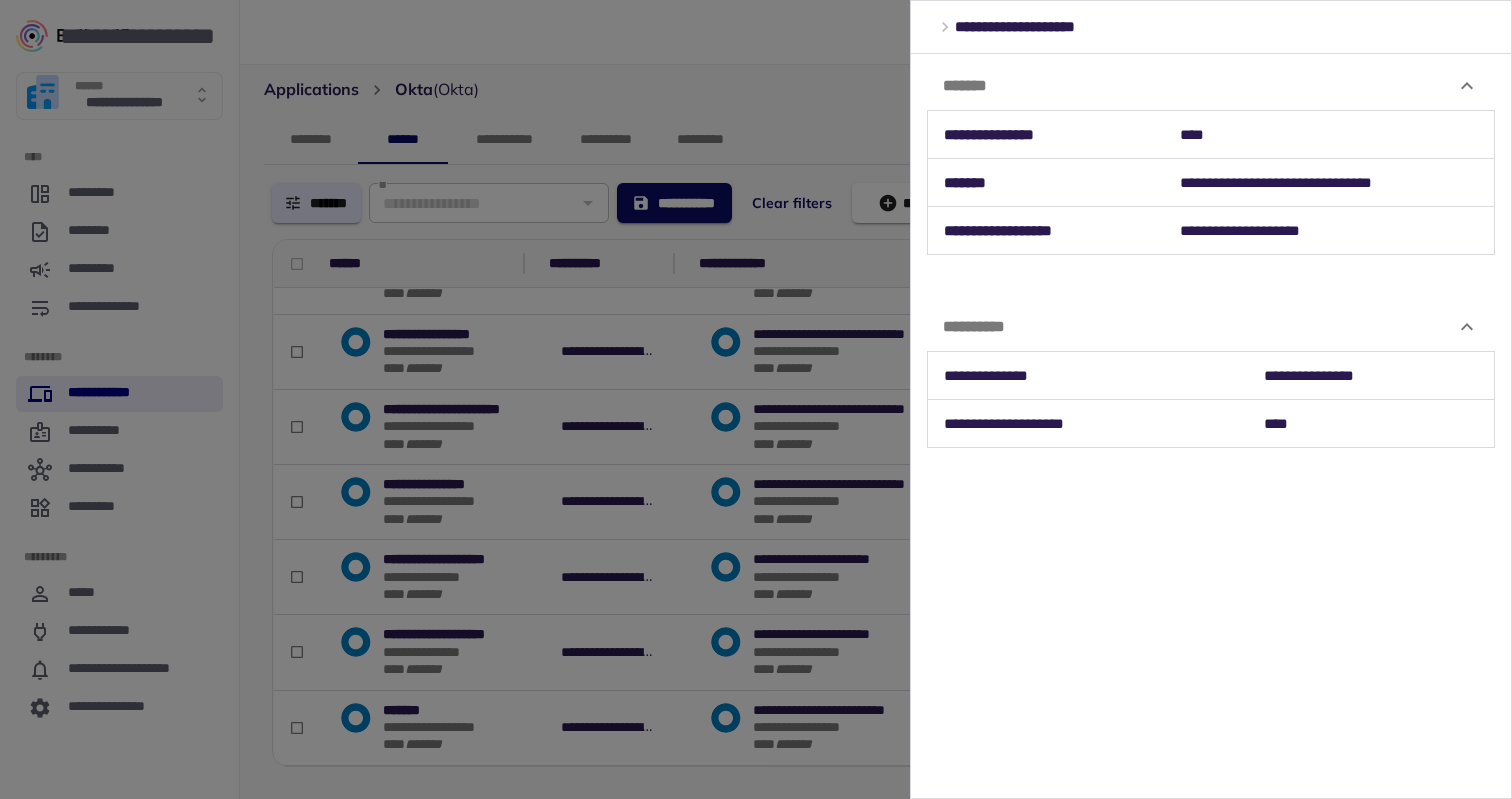 click at bounding box center [756, 399] 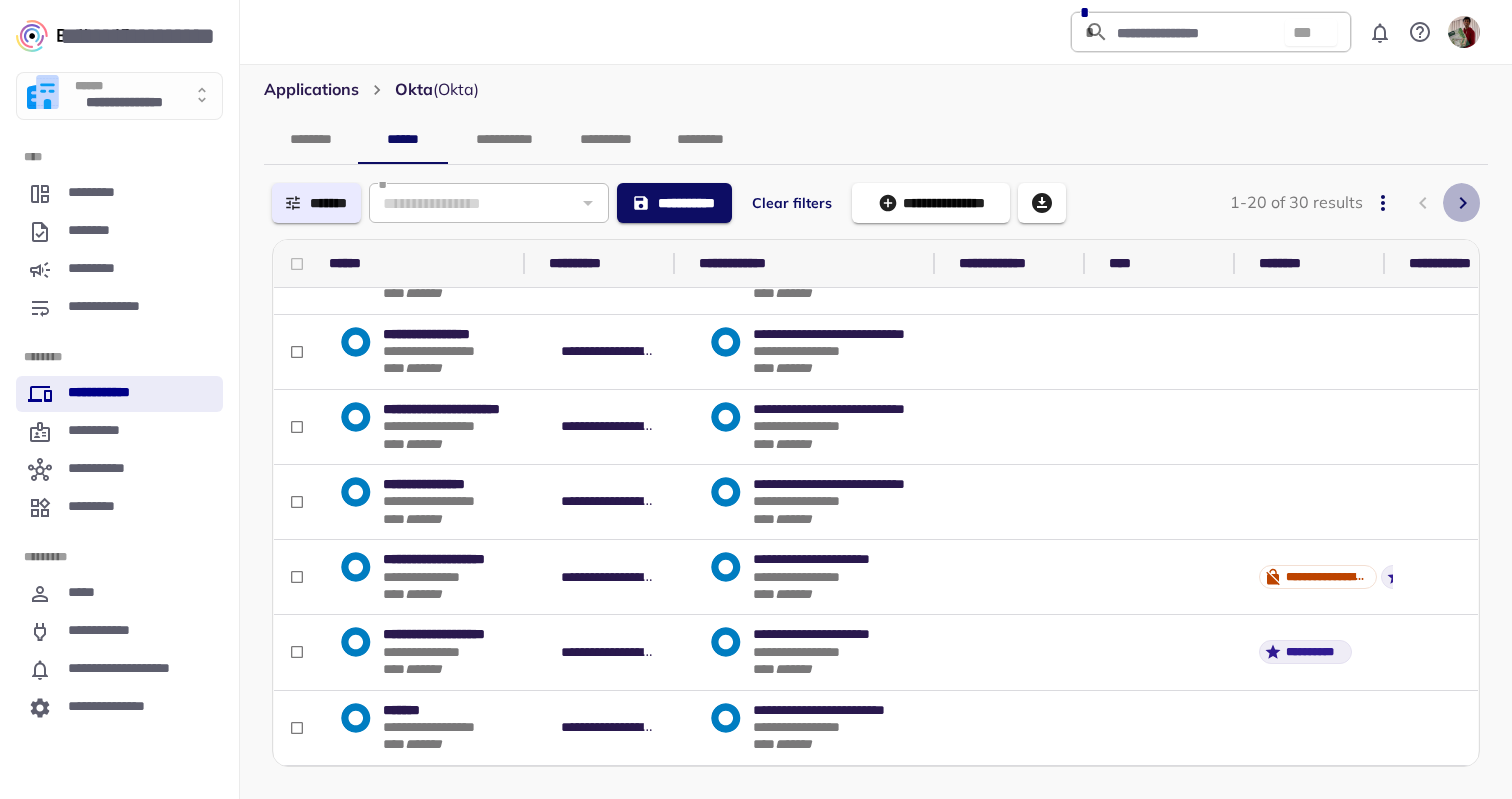 click at bounding box center [1461, 203] 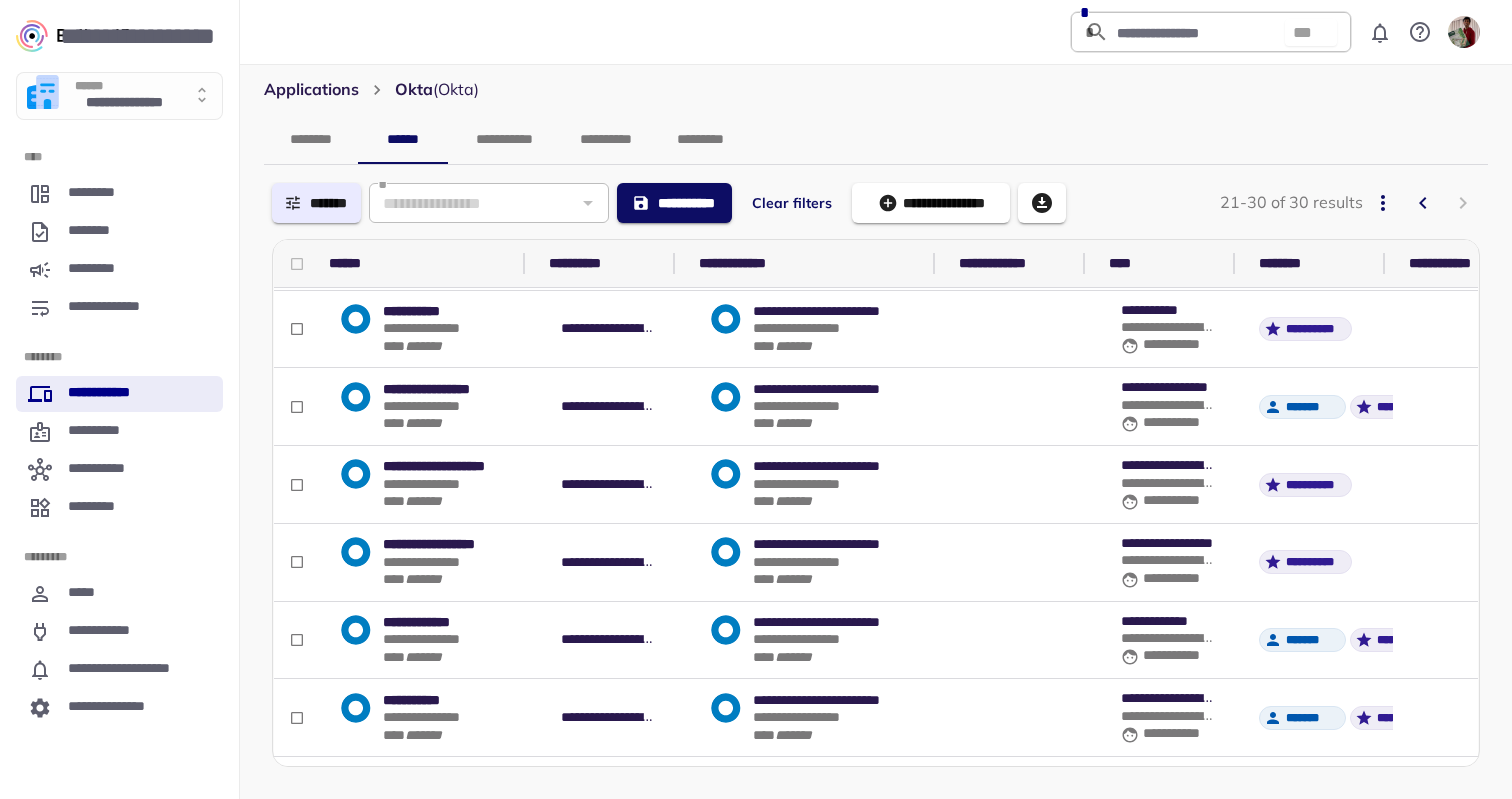 scroll, scrollTop: 0, scrollLeft: 1, axis: horizontal 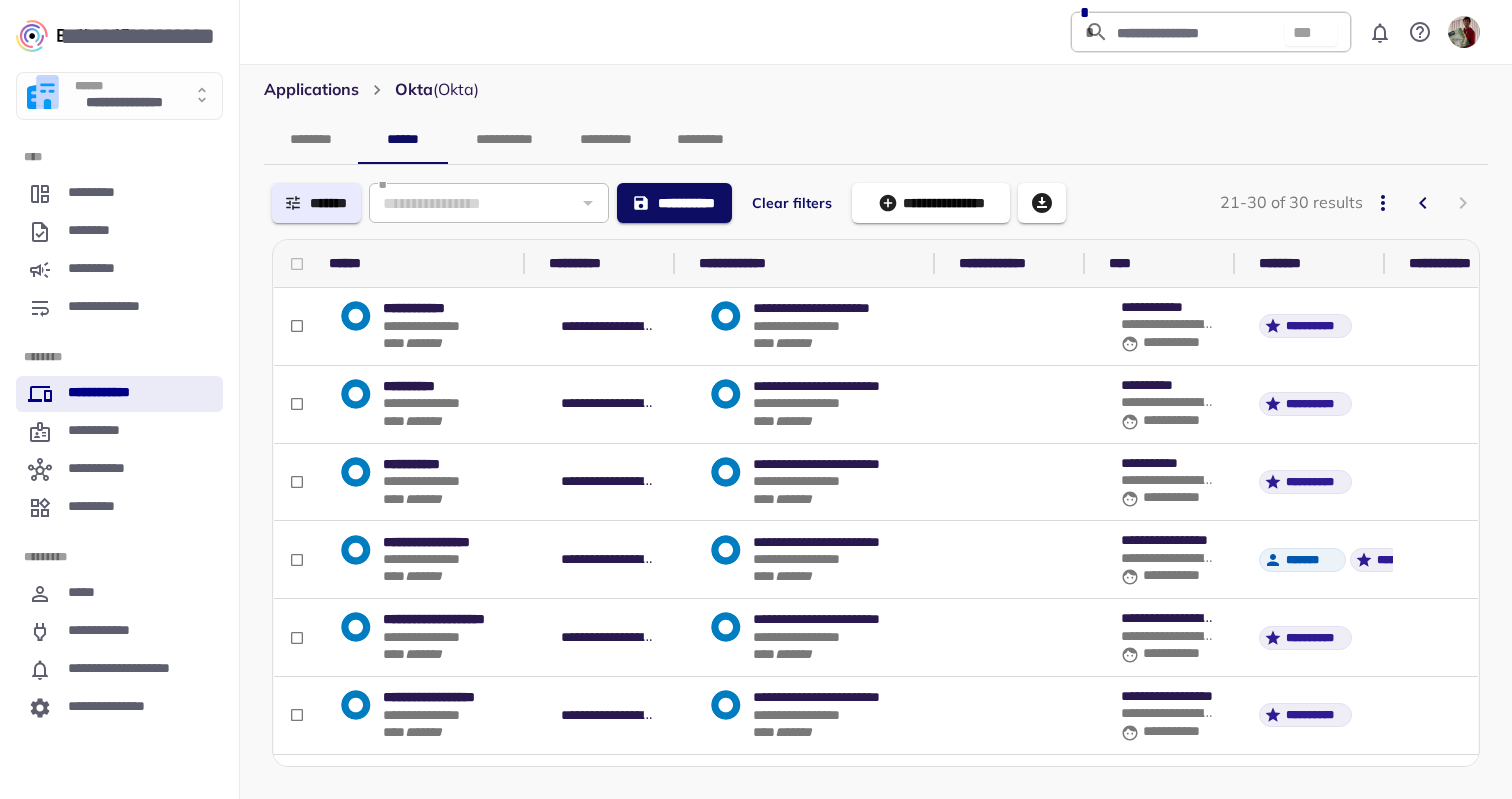 click on "**********" at bounding box center (834, 326) 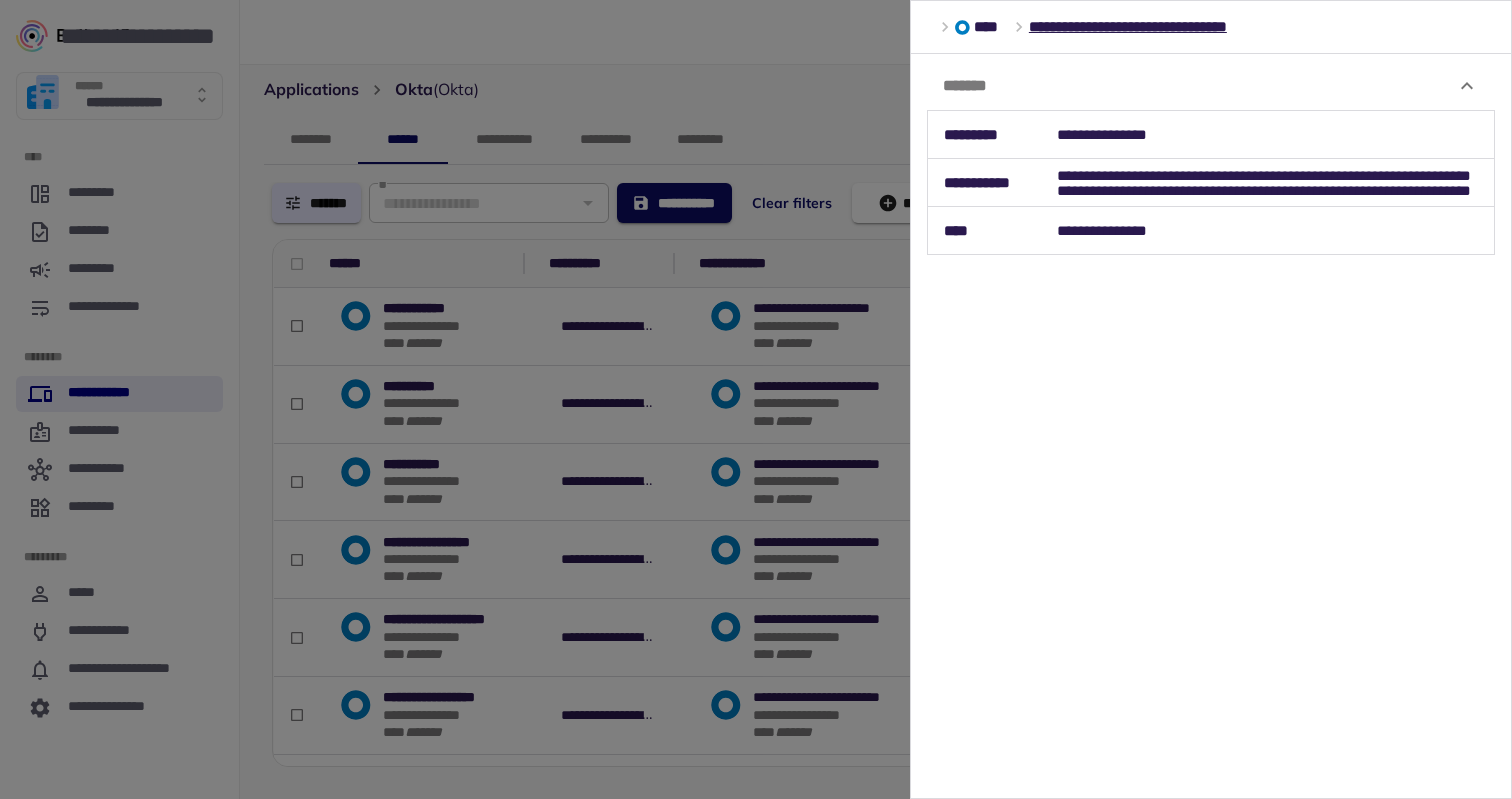 click at bounding box center [756, 399] 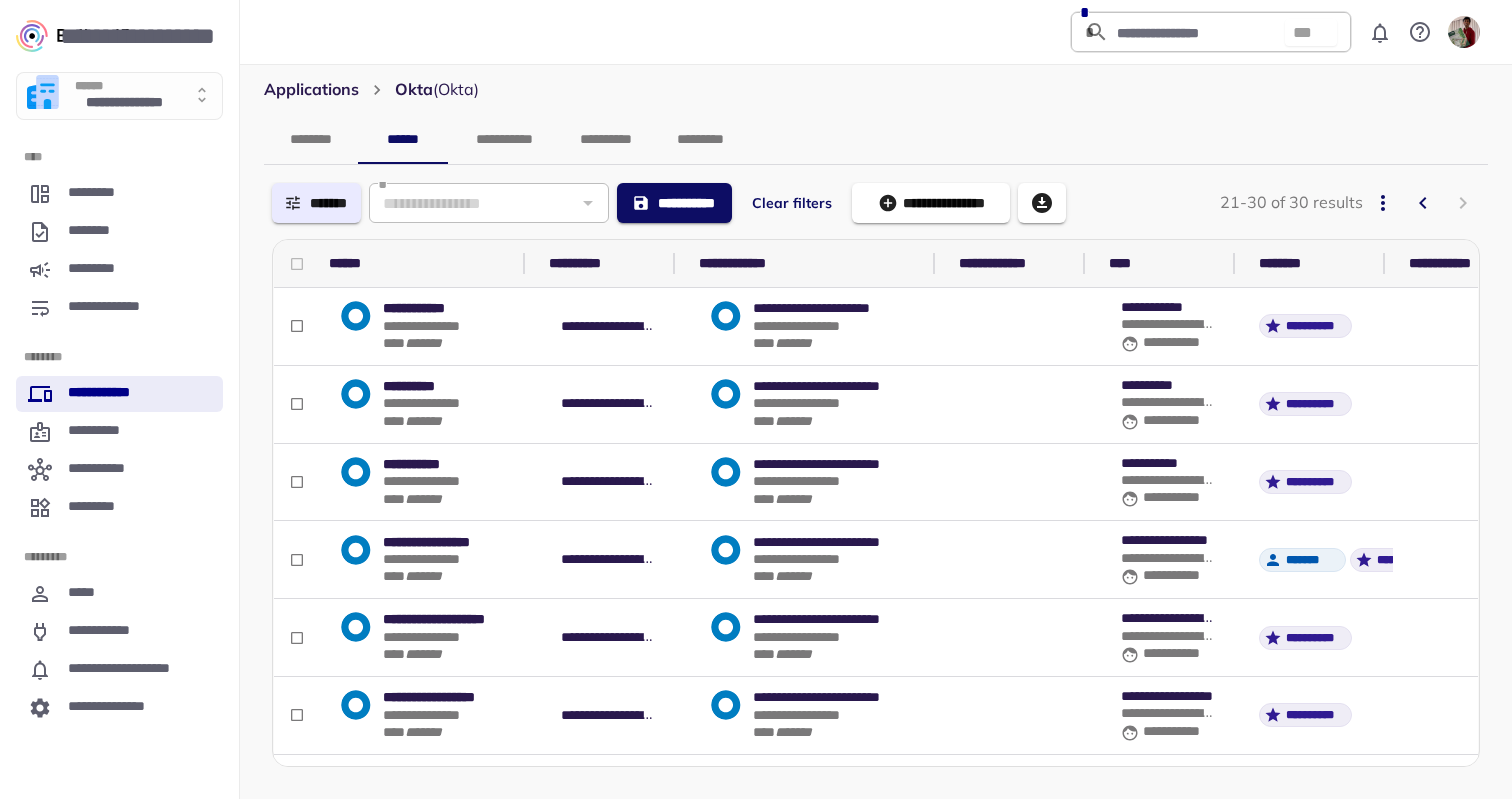 click on "* ****" at bounding box center (793, 421) 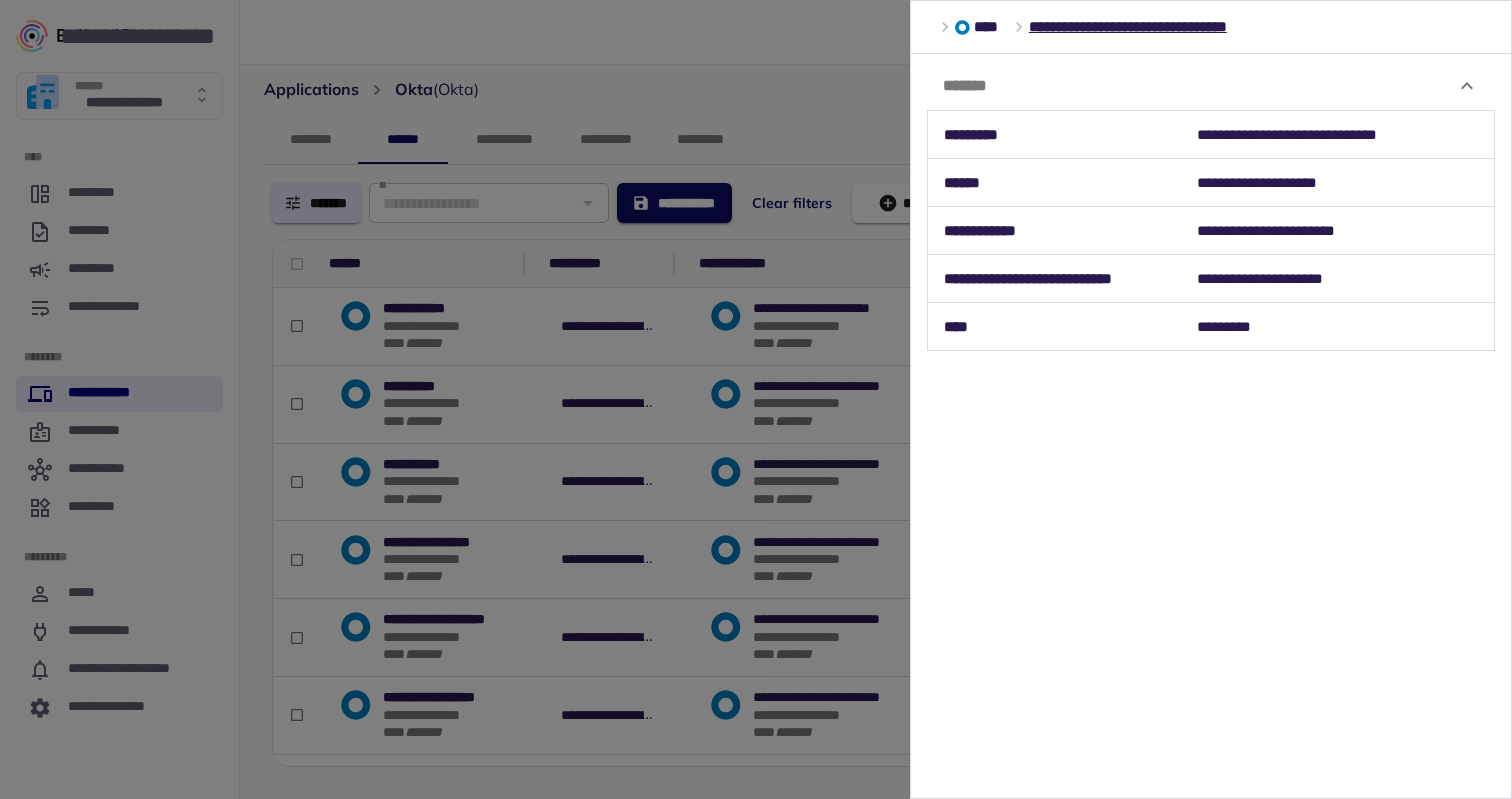 click at bounding box center [756, 399] 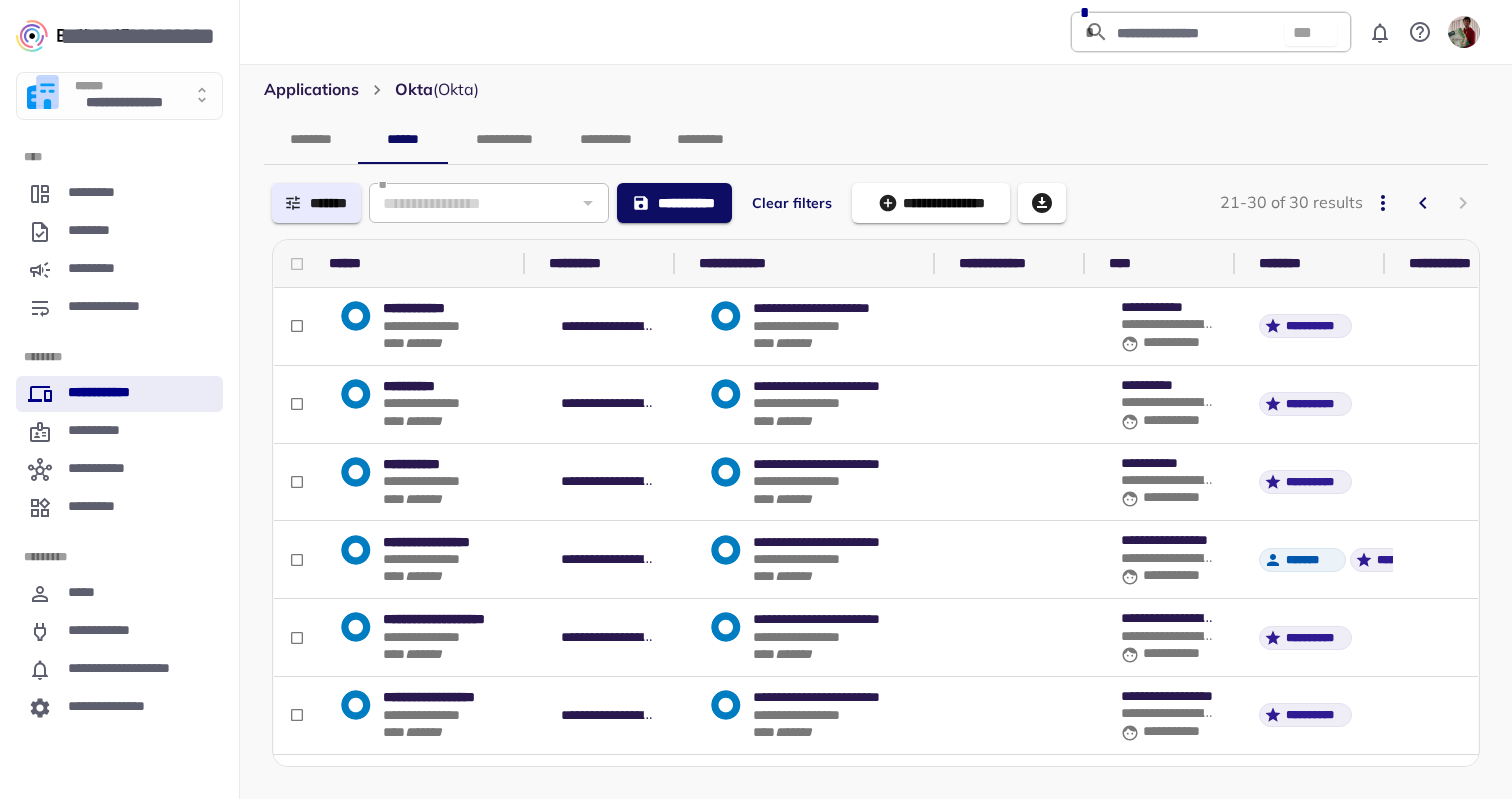 click on "**** * ****" at bounding box center (834, 421) 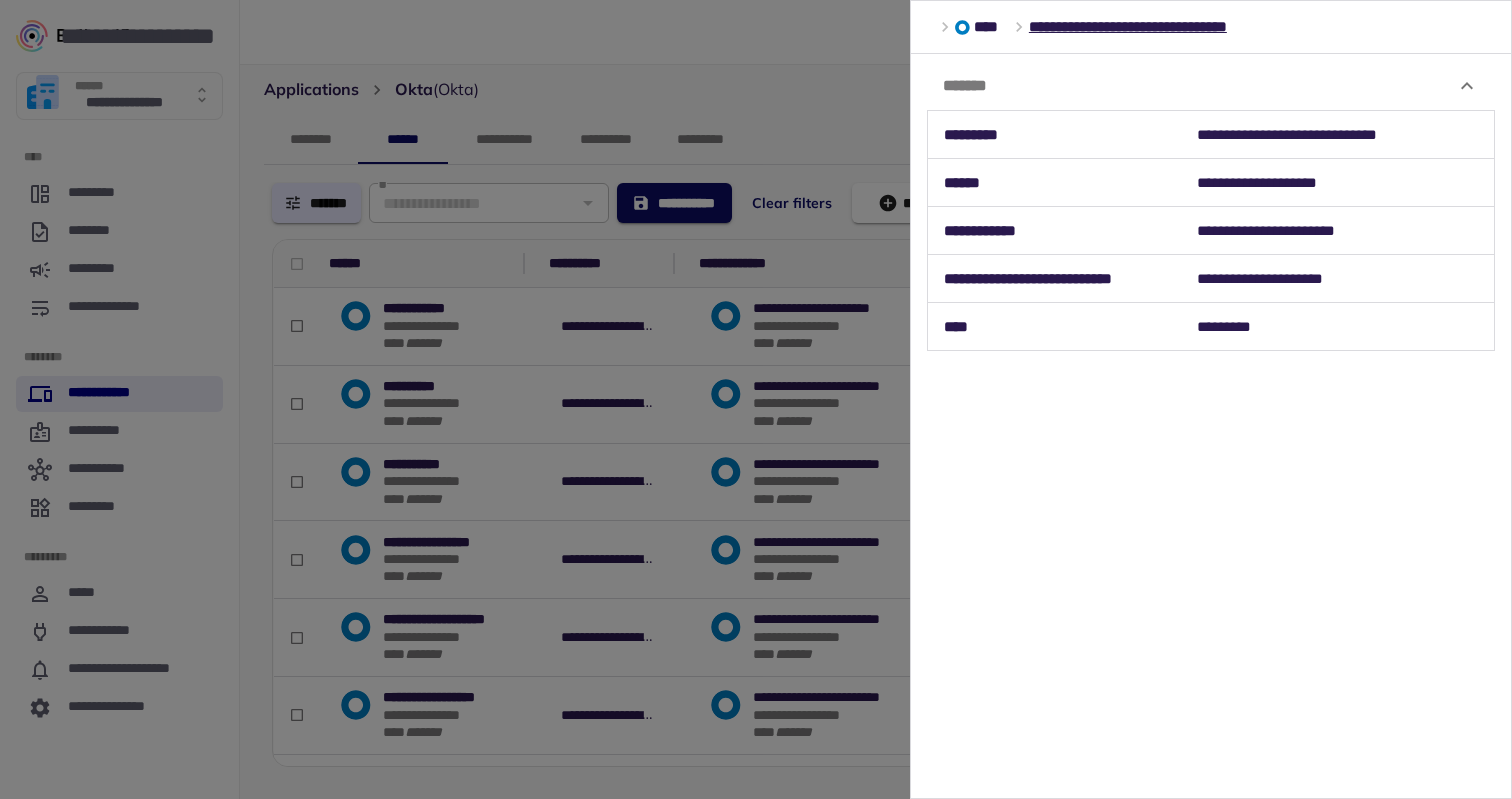click at bounding box center [756, 399] 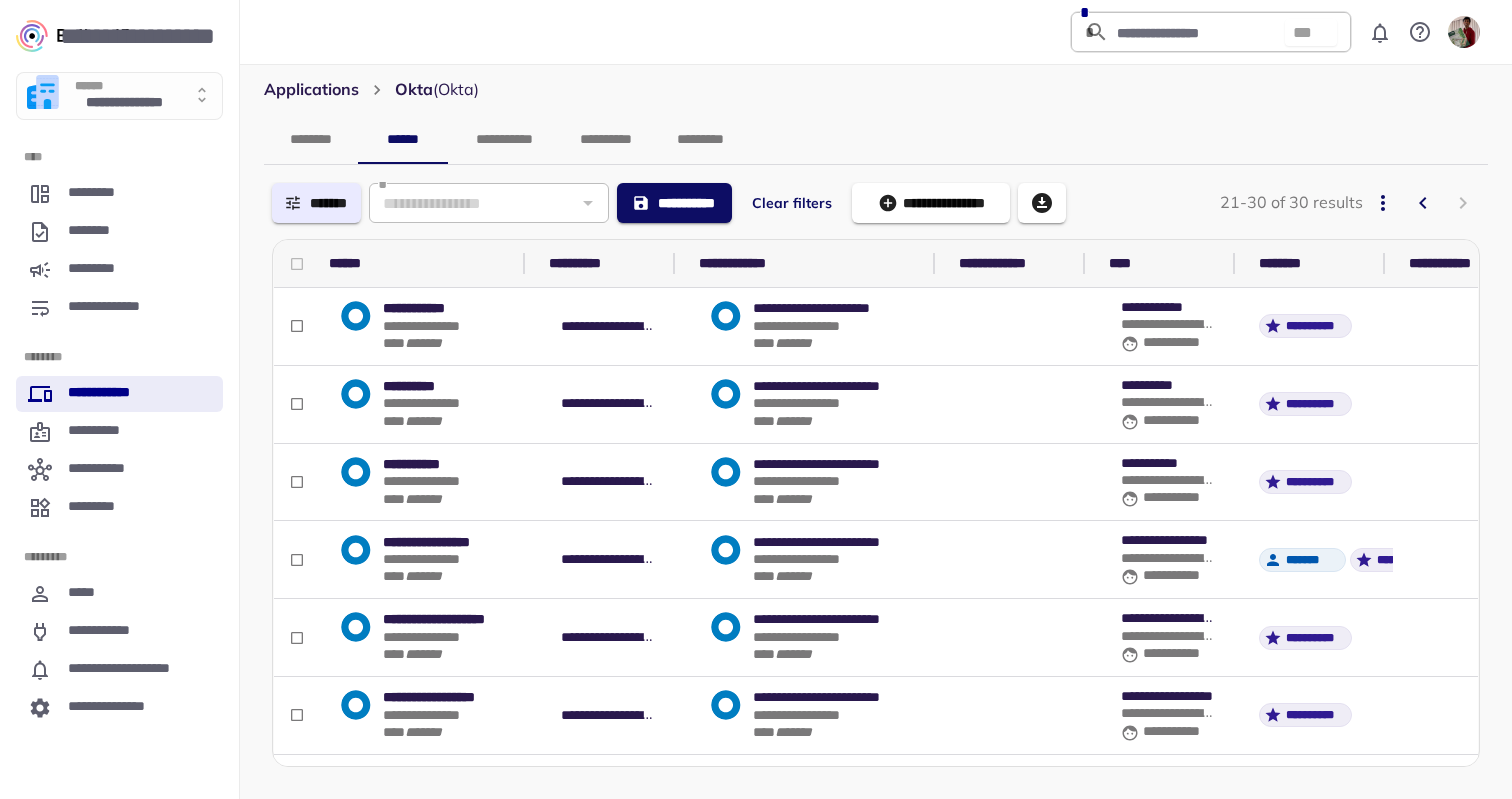 click on "**********" at bounding box center (834, 482) 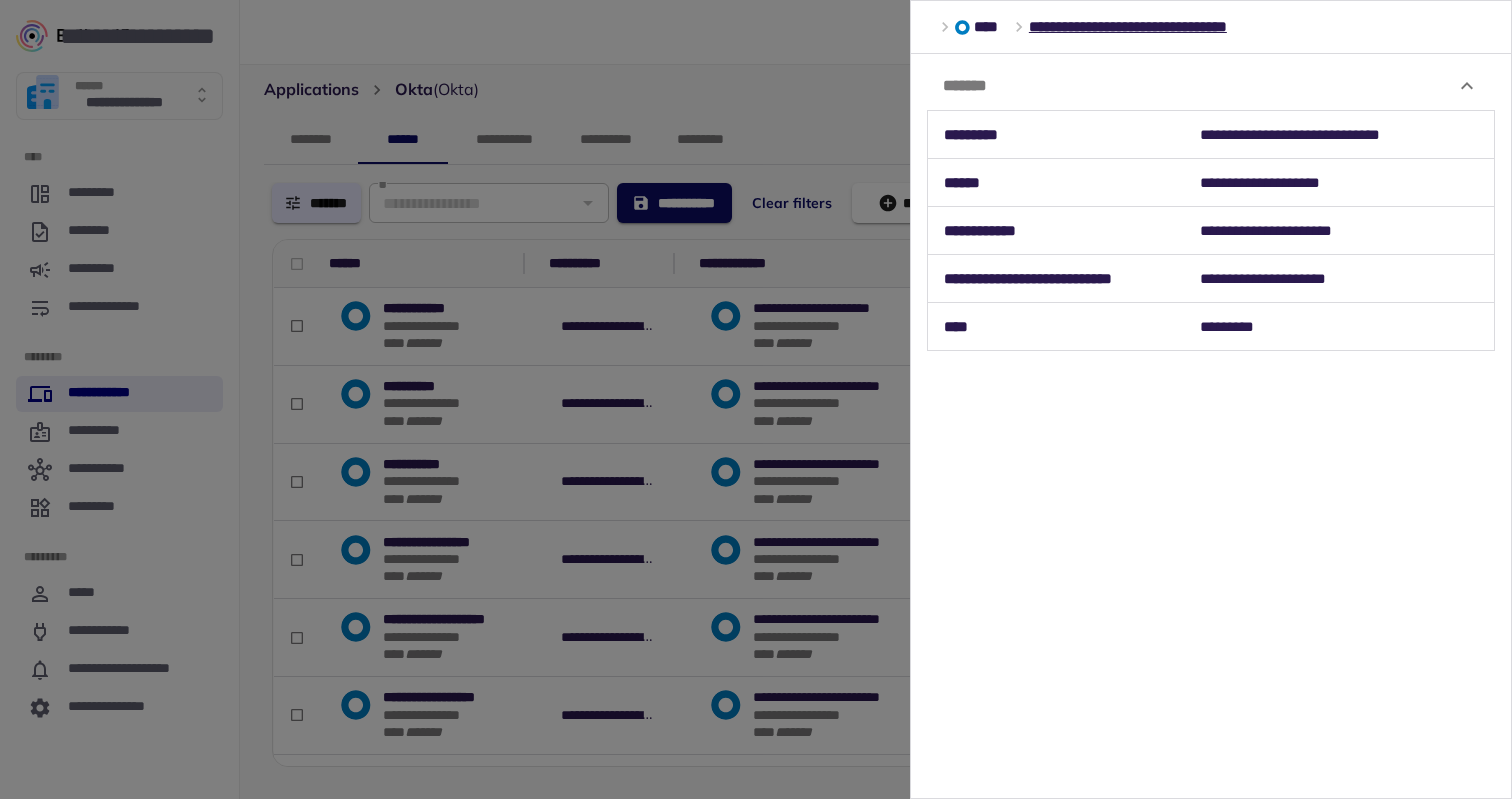 click at bounding box center (756, 399) 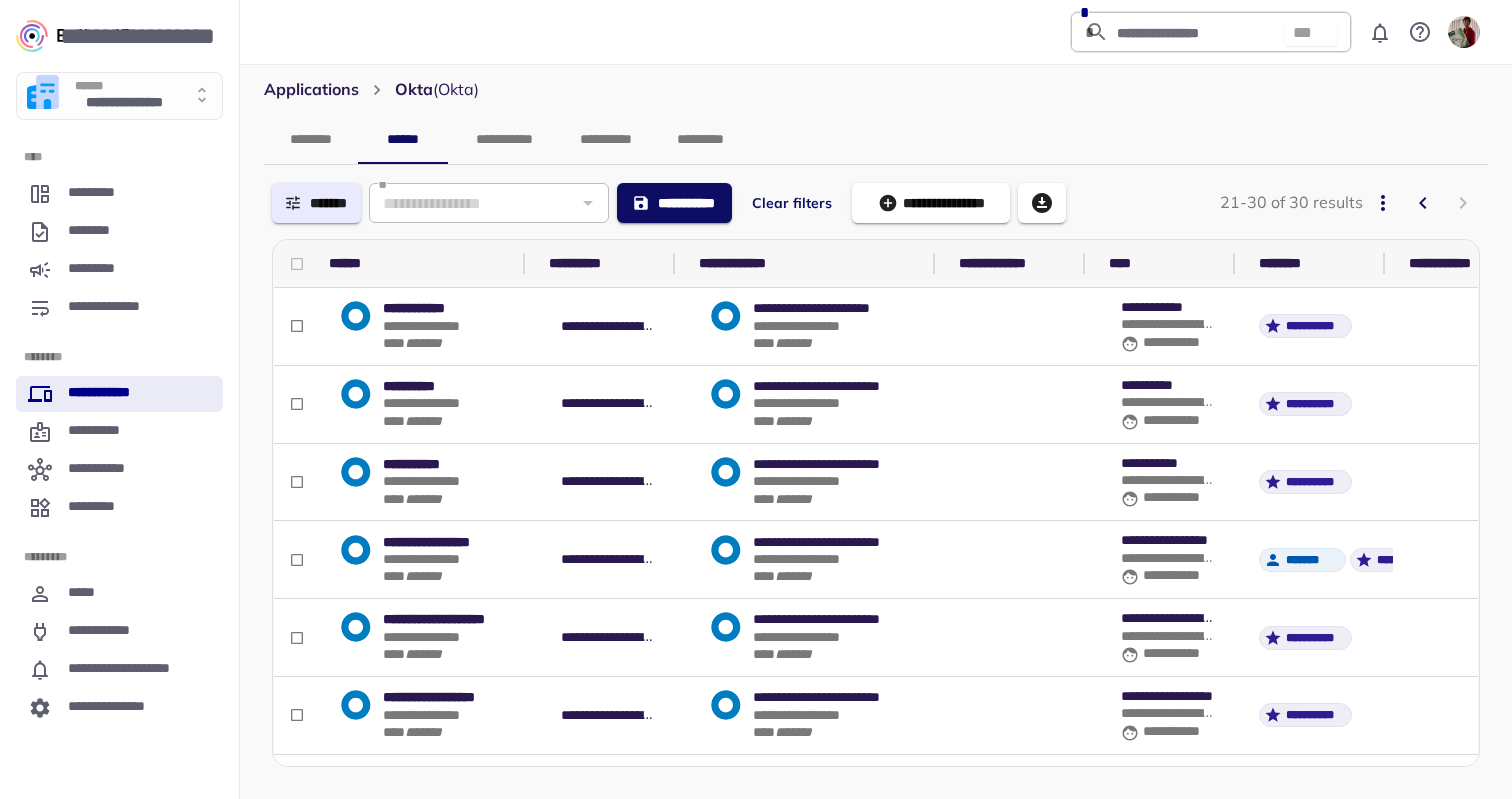 click on "**********" at bounding box center [834, 559] 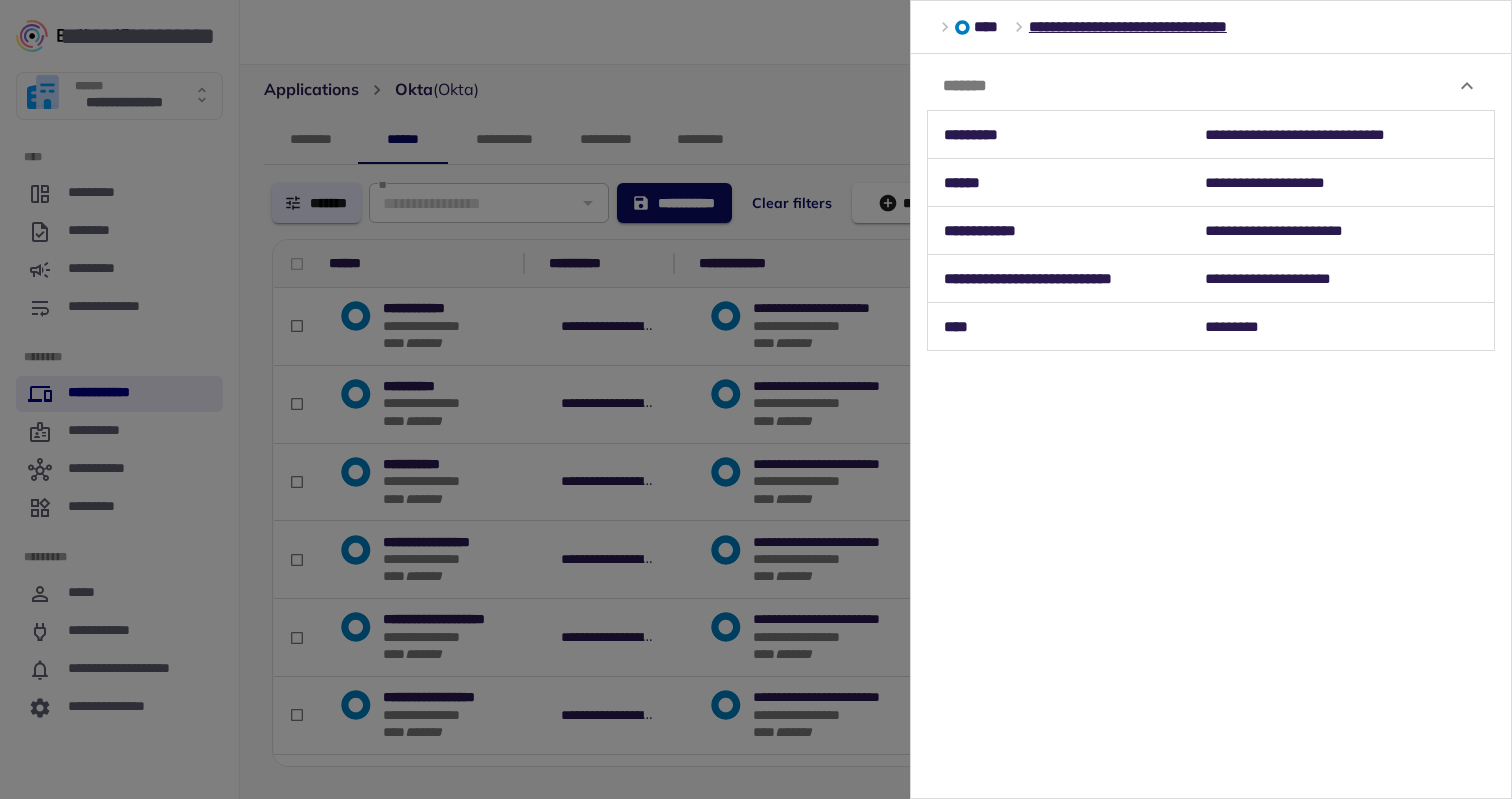 click at bounding box center [756, 399] 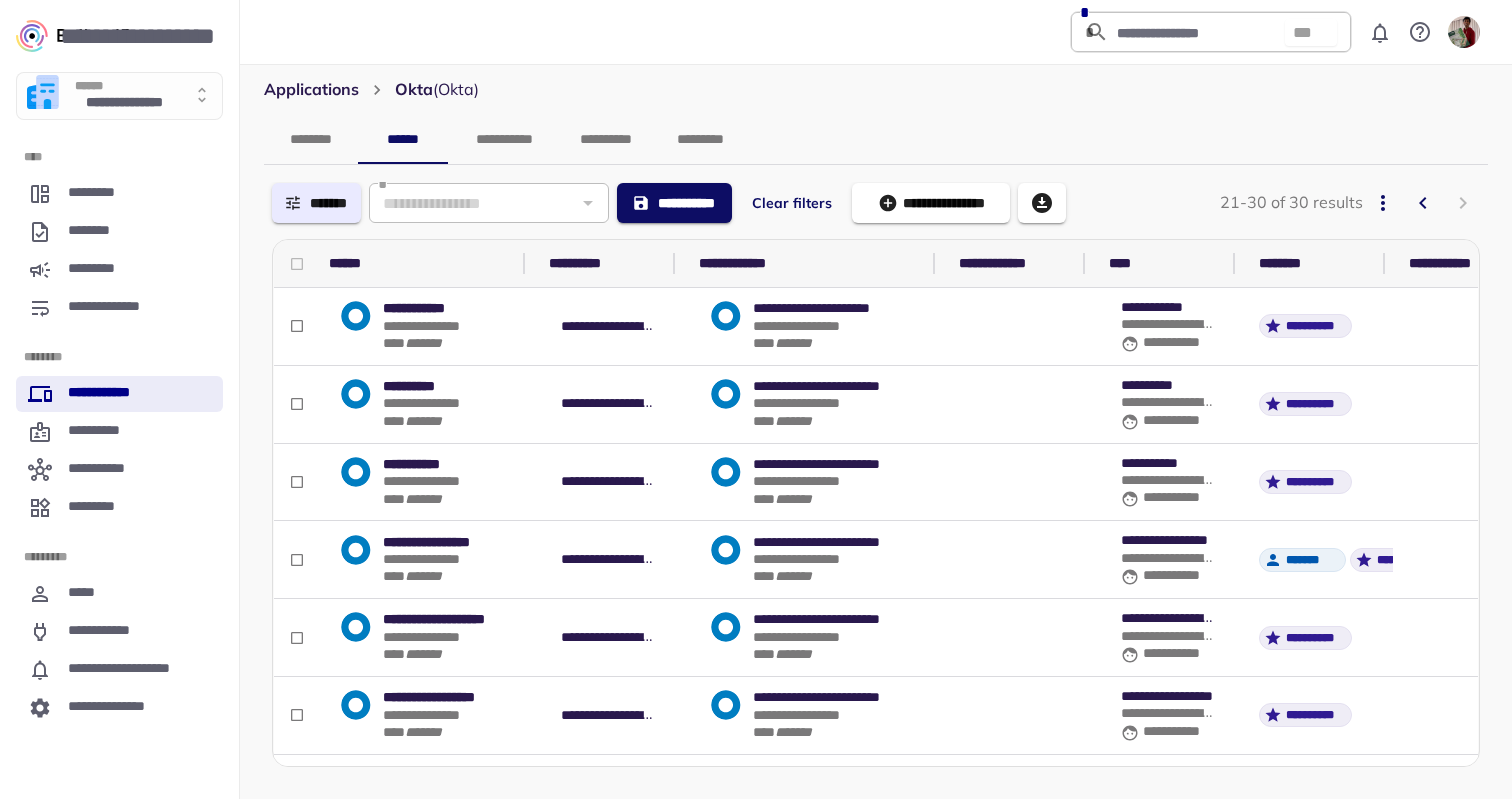 click on "* ****" at bounding box center (793, 654) 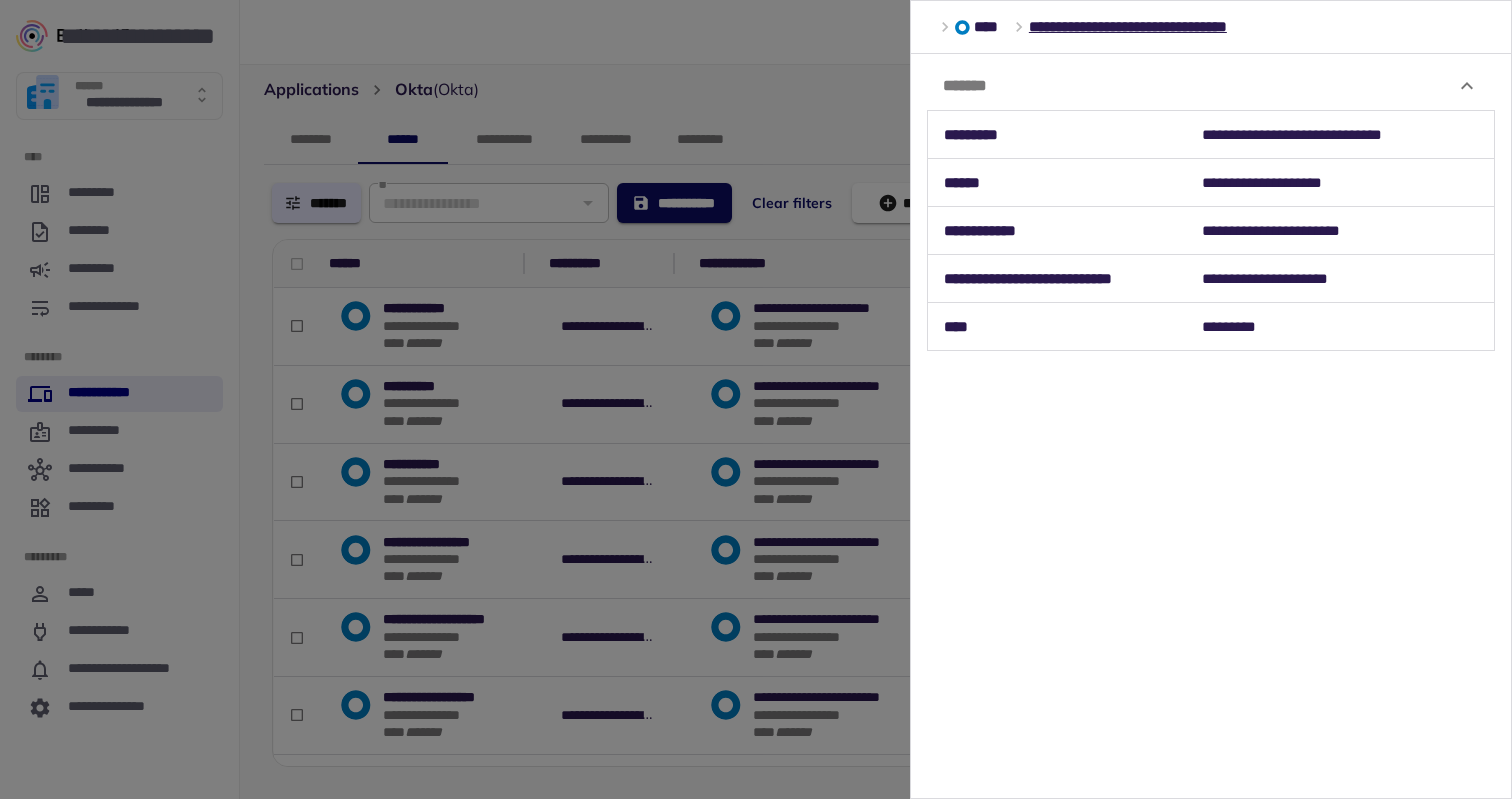 click at bounding box center (756, 399) 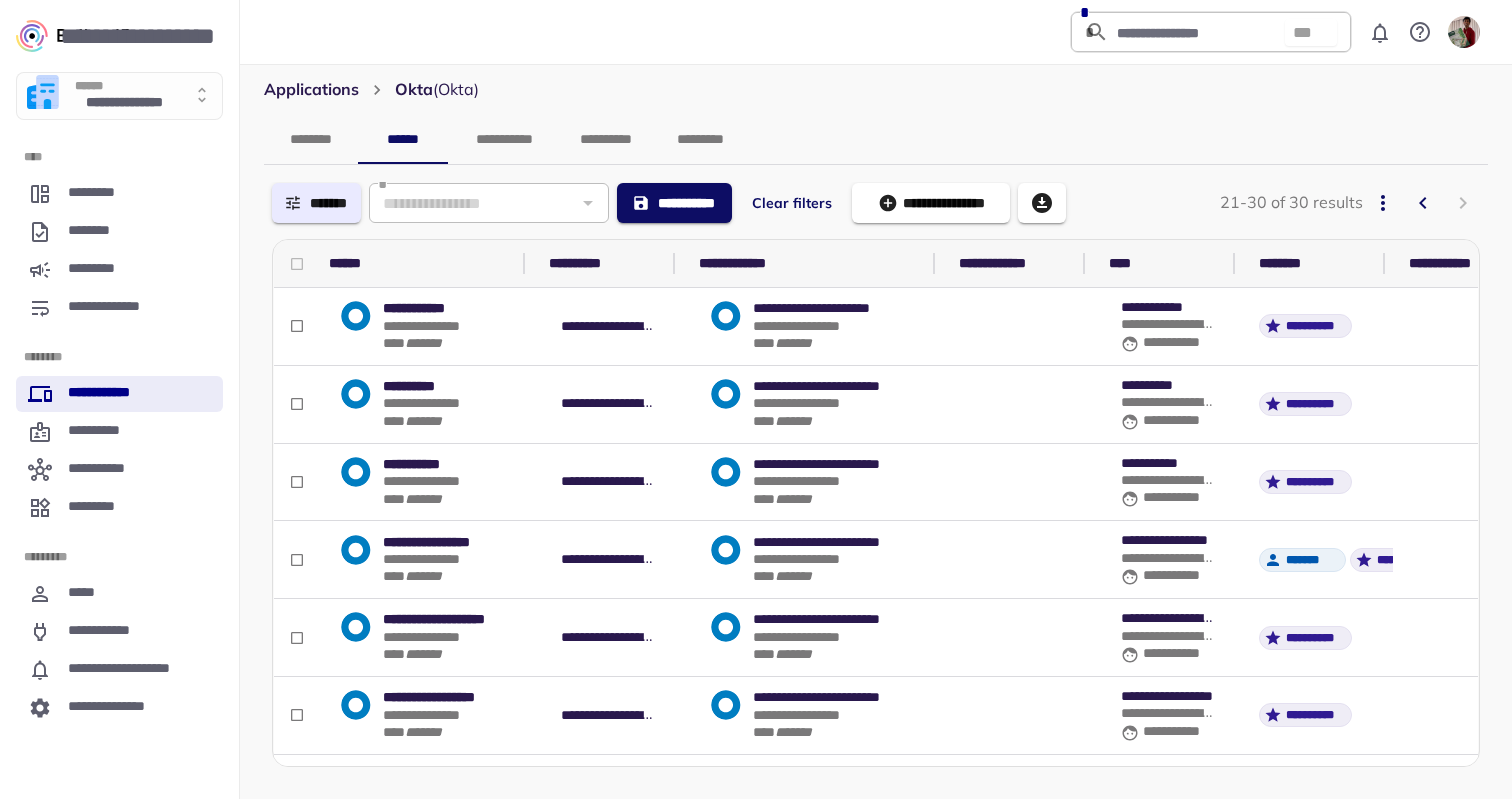 click on "**********" at bounding box center (834, 715) 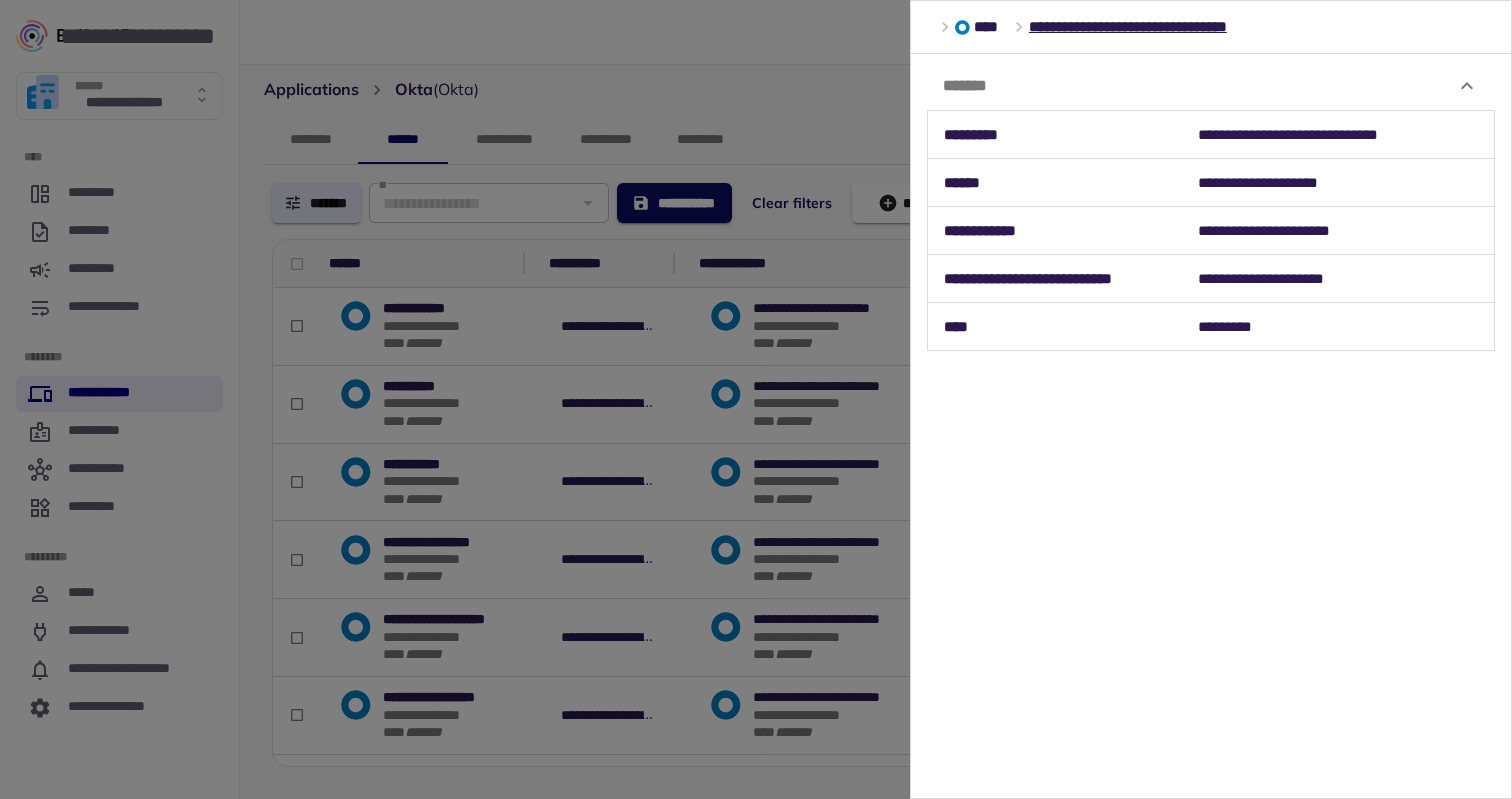 click at bounding box center [756, 399] 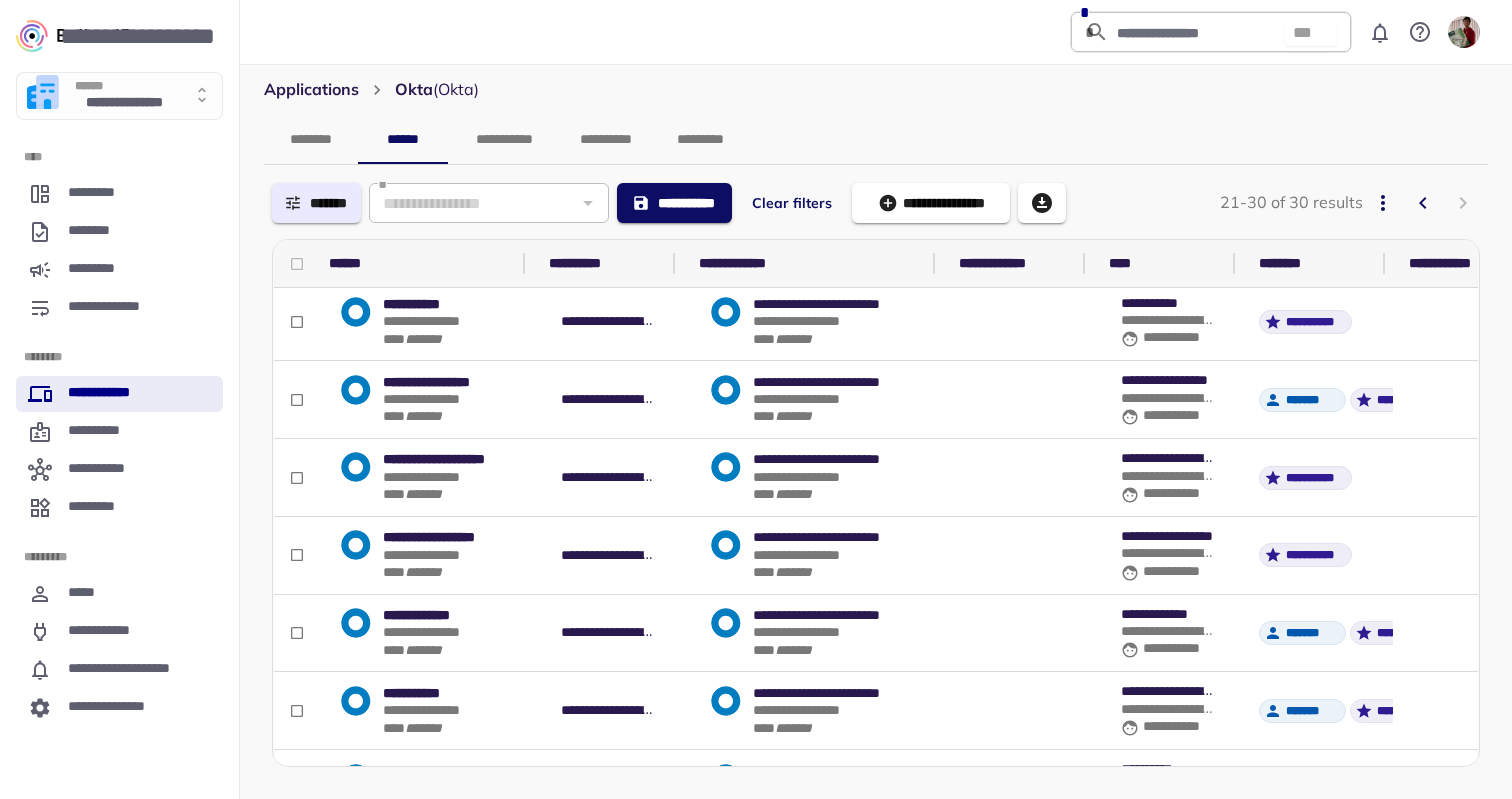 scroll, scrollTop: 300, scrollLeft: 1, axis: both 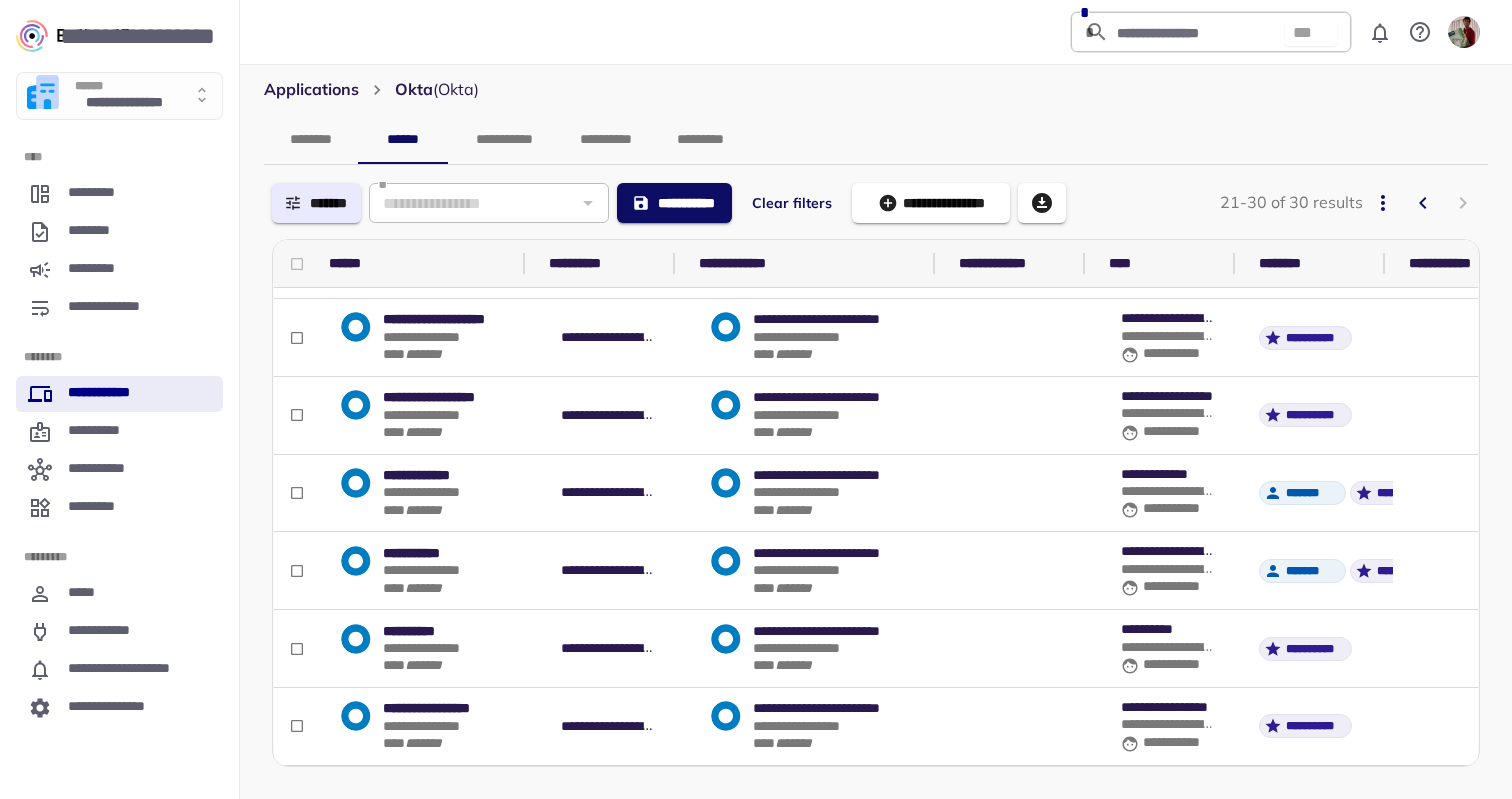 click on "**********" at bounding box center [124, 104] 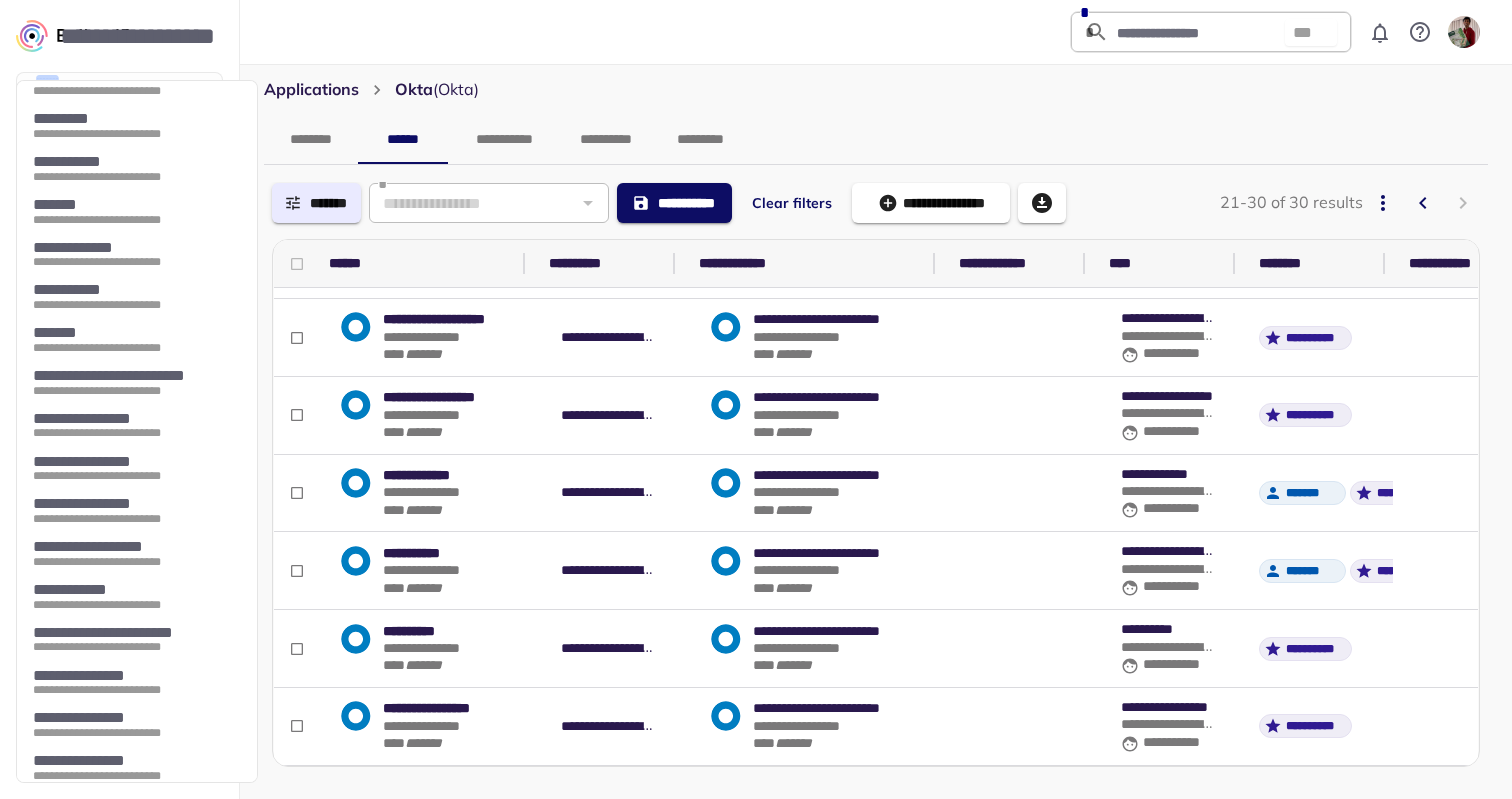 scroll, scrollTop: 128, scrollLeft: 0, axis: vertical 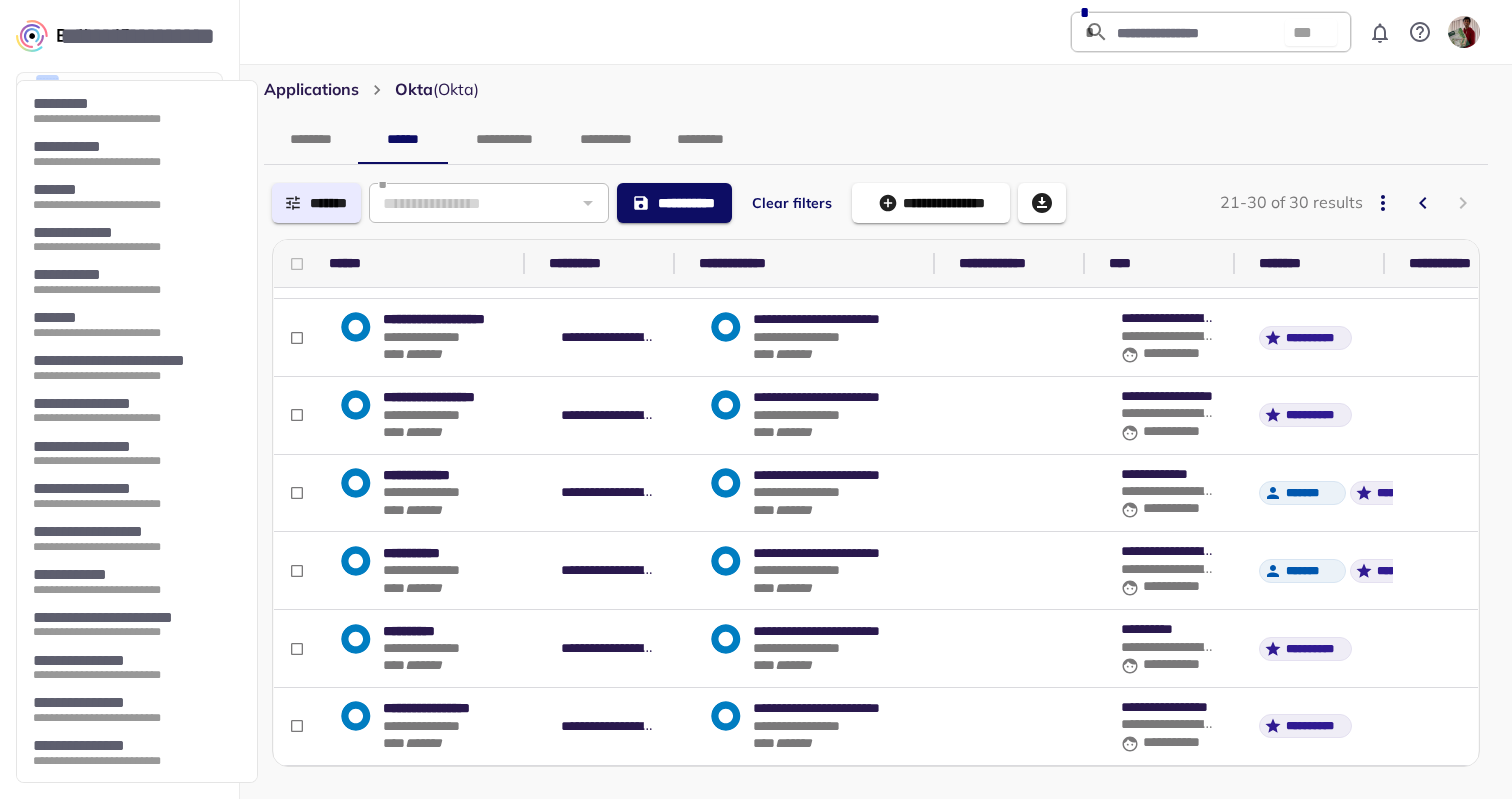 click on "**********" at bounding box center (129, 618) 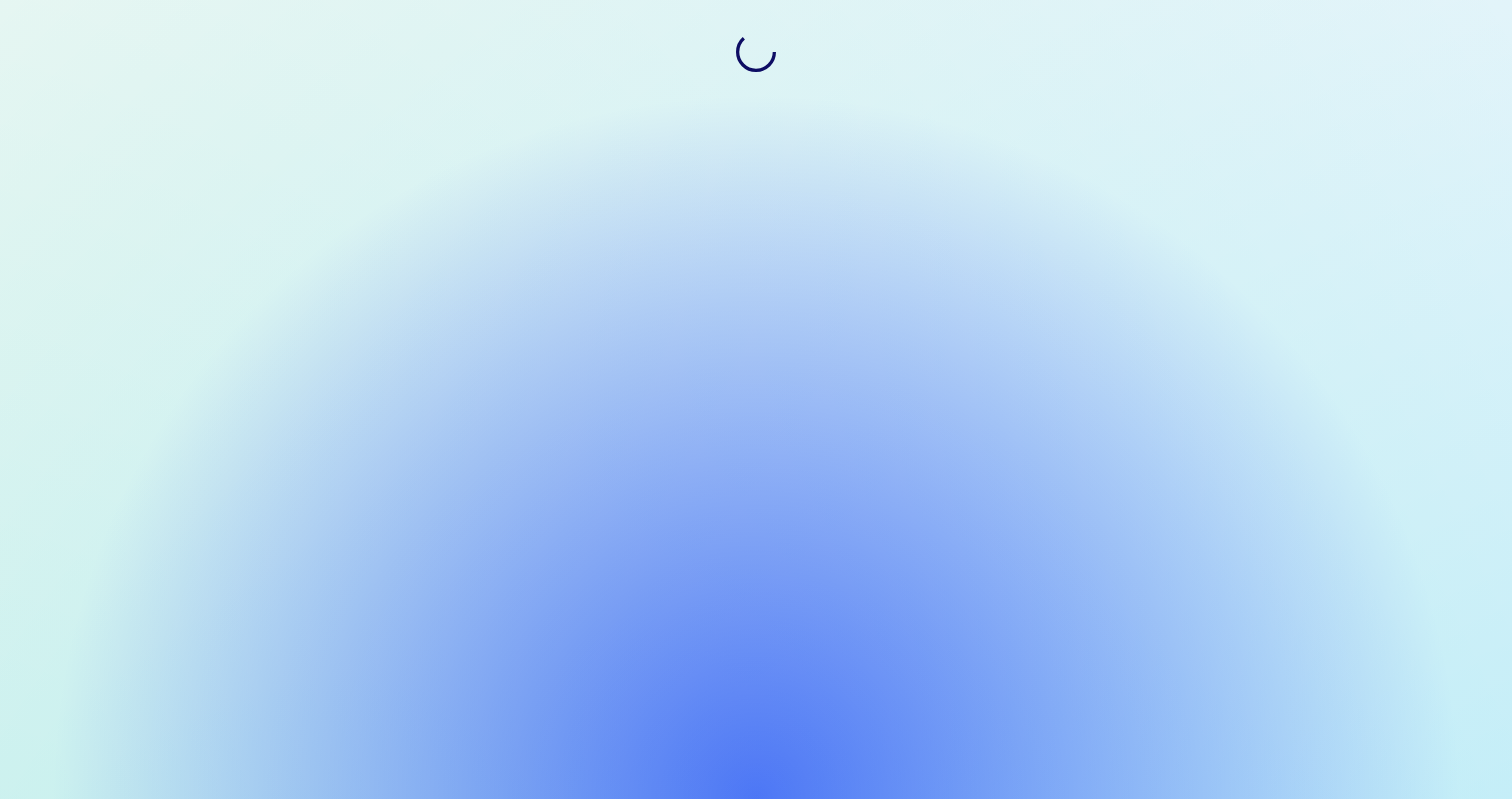 scroll, scrollTop: 0, scrollLeft: 0, axis: both 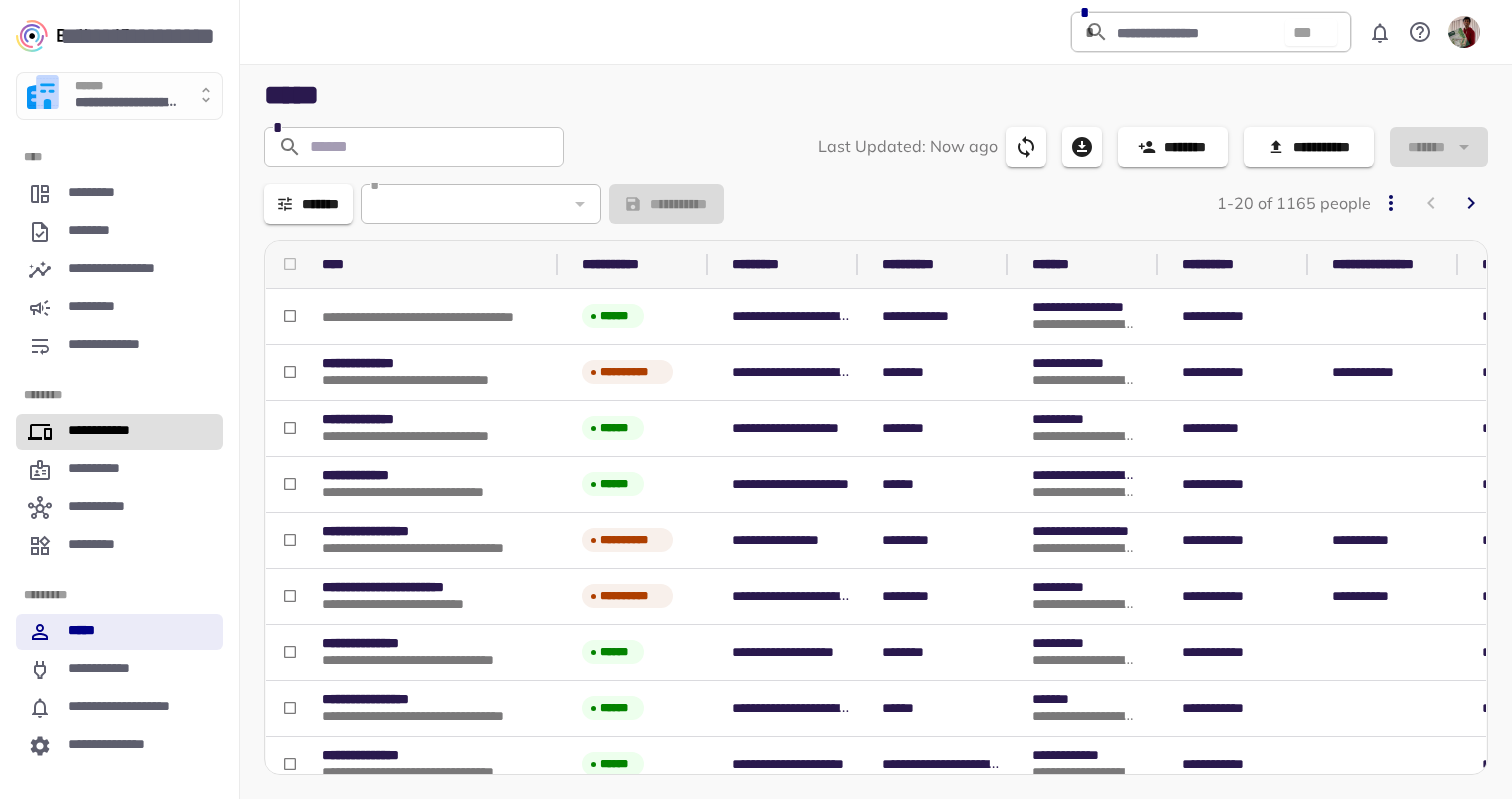 click on "**********" at bounding box center (119, 432) 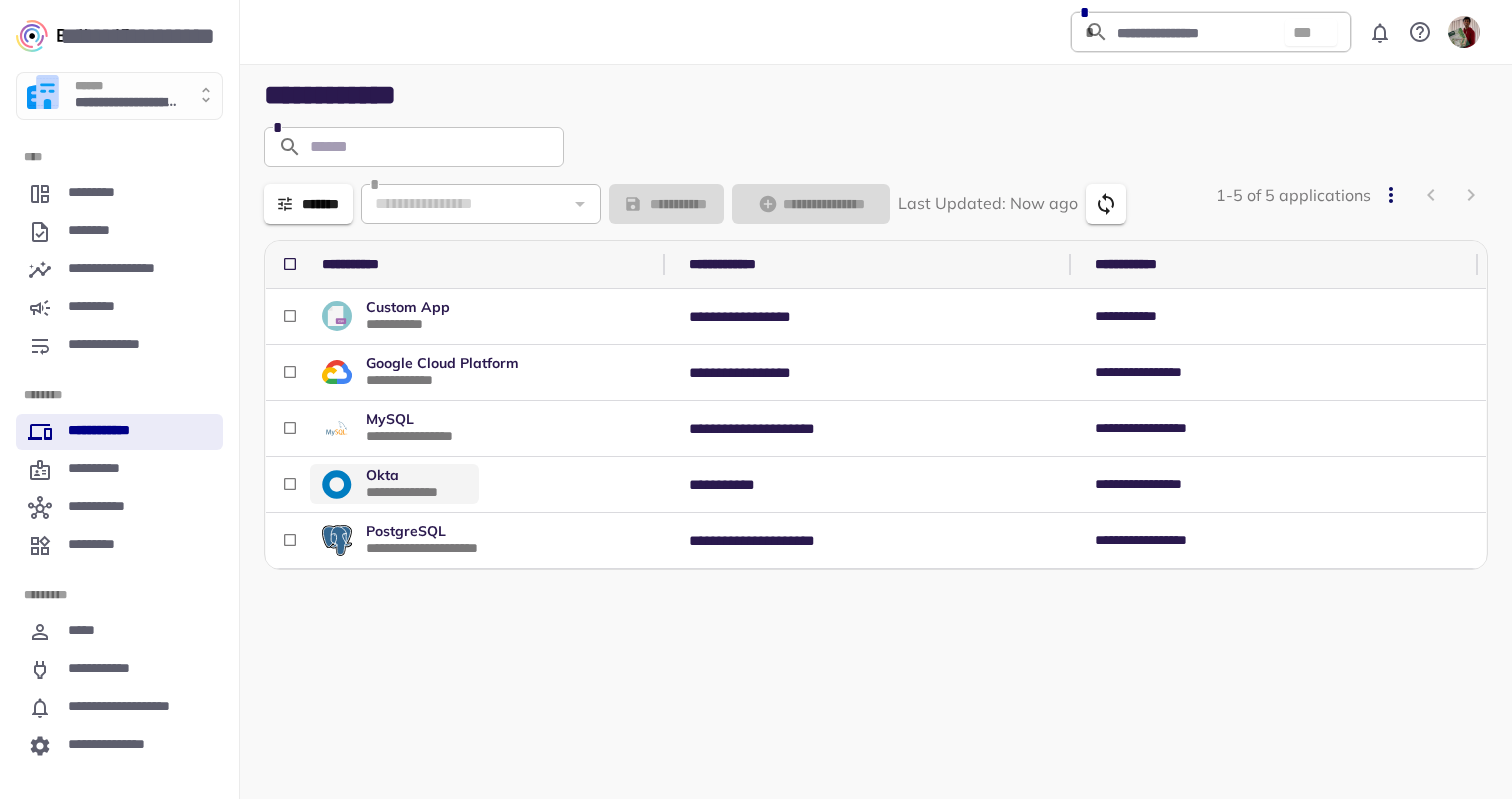 click on "**********" at bounding box center [416, 492] 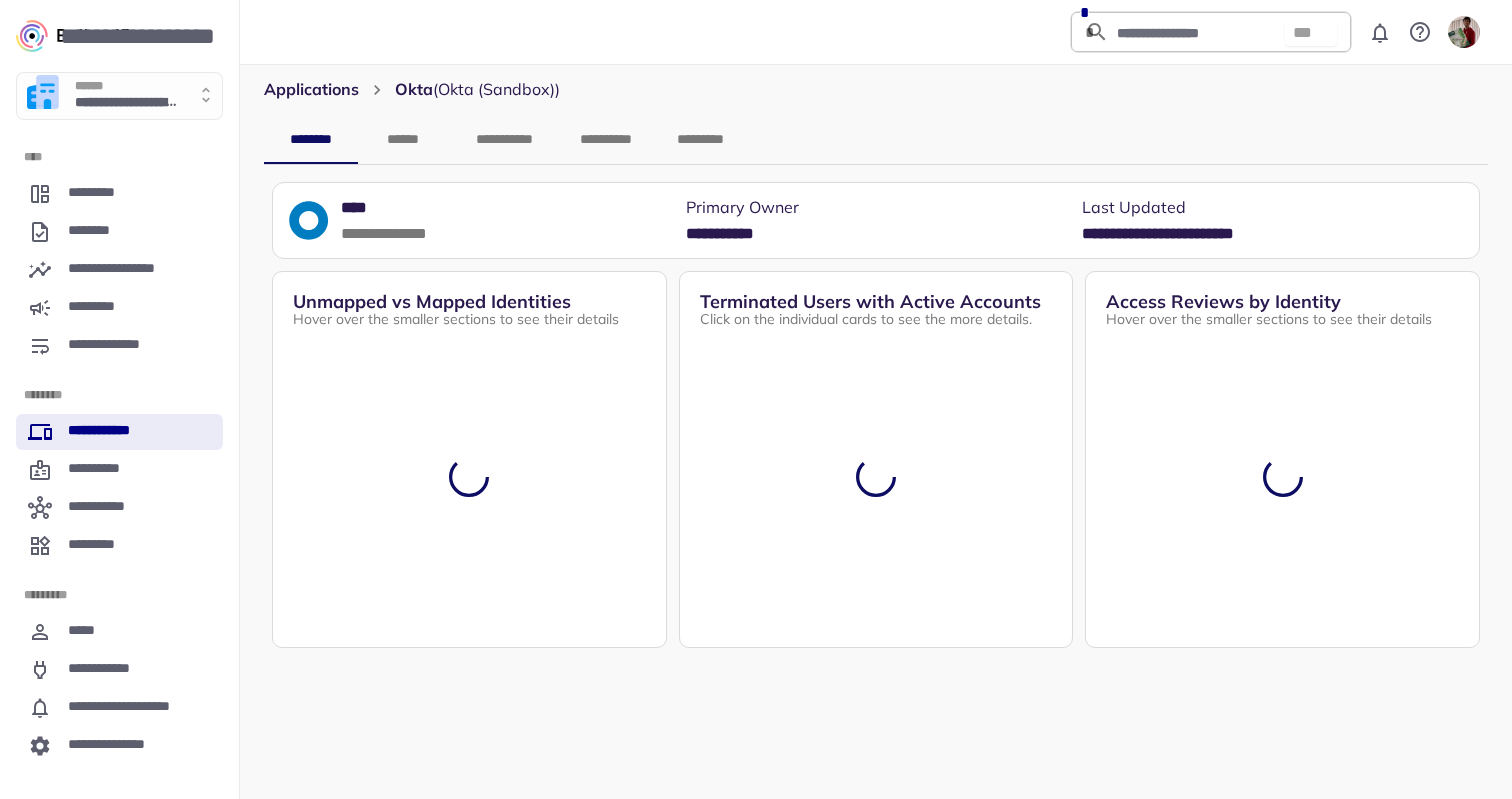 click on "******" at bounding box center [403, 140] 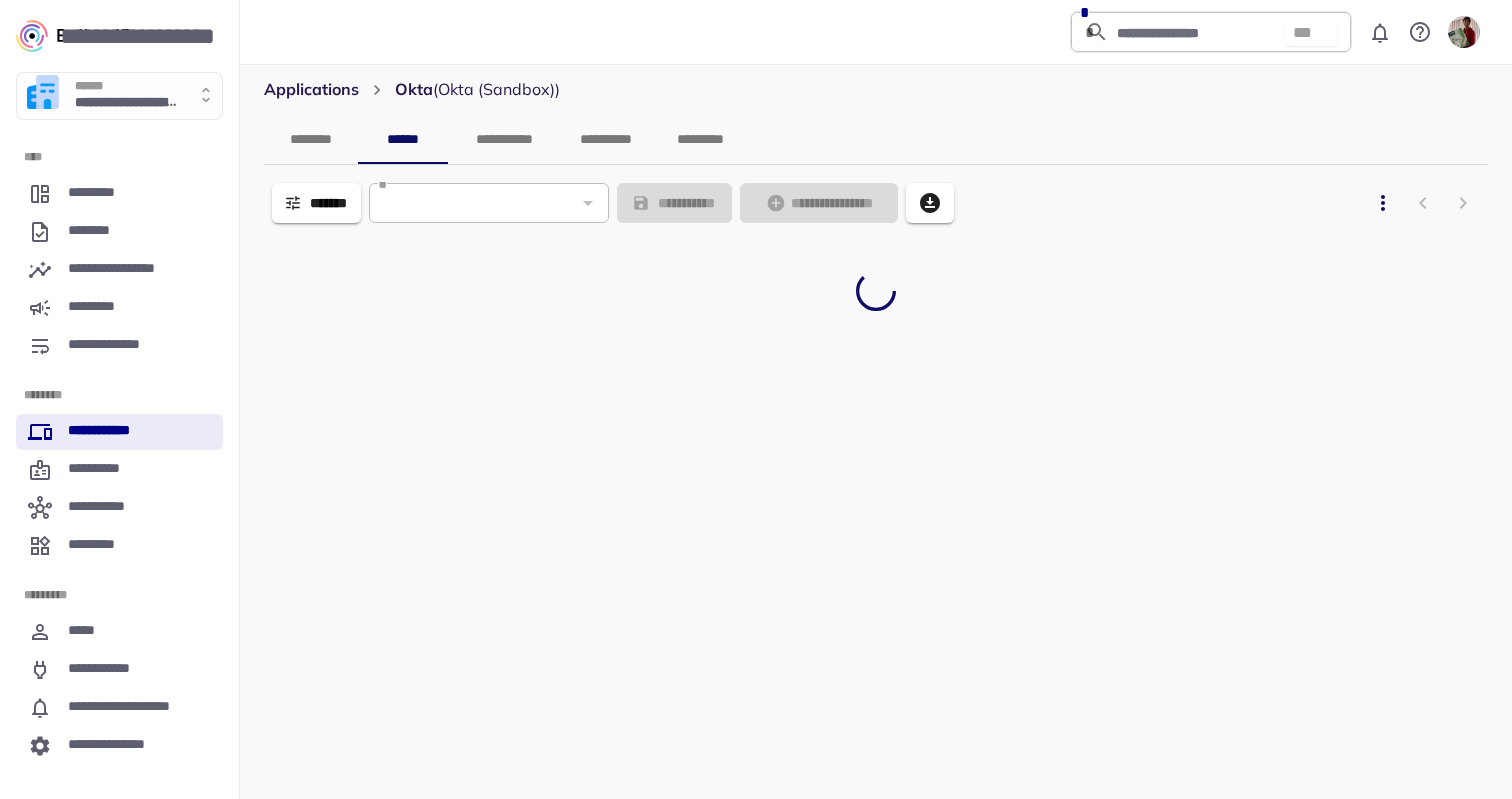 click on "*******" at bounding box center (316, 203) 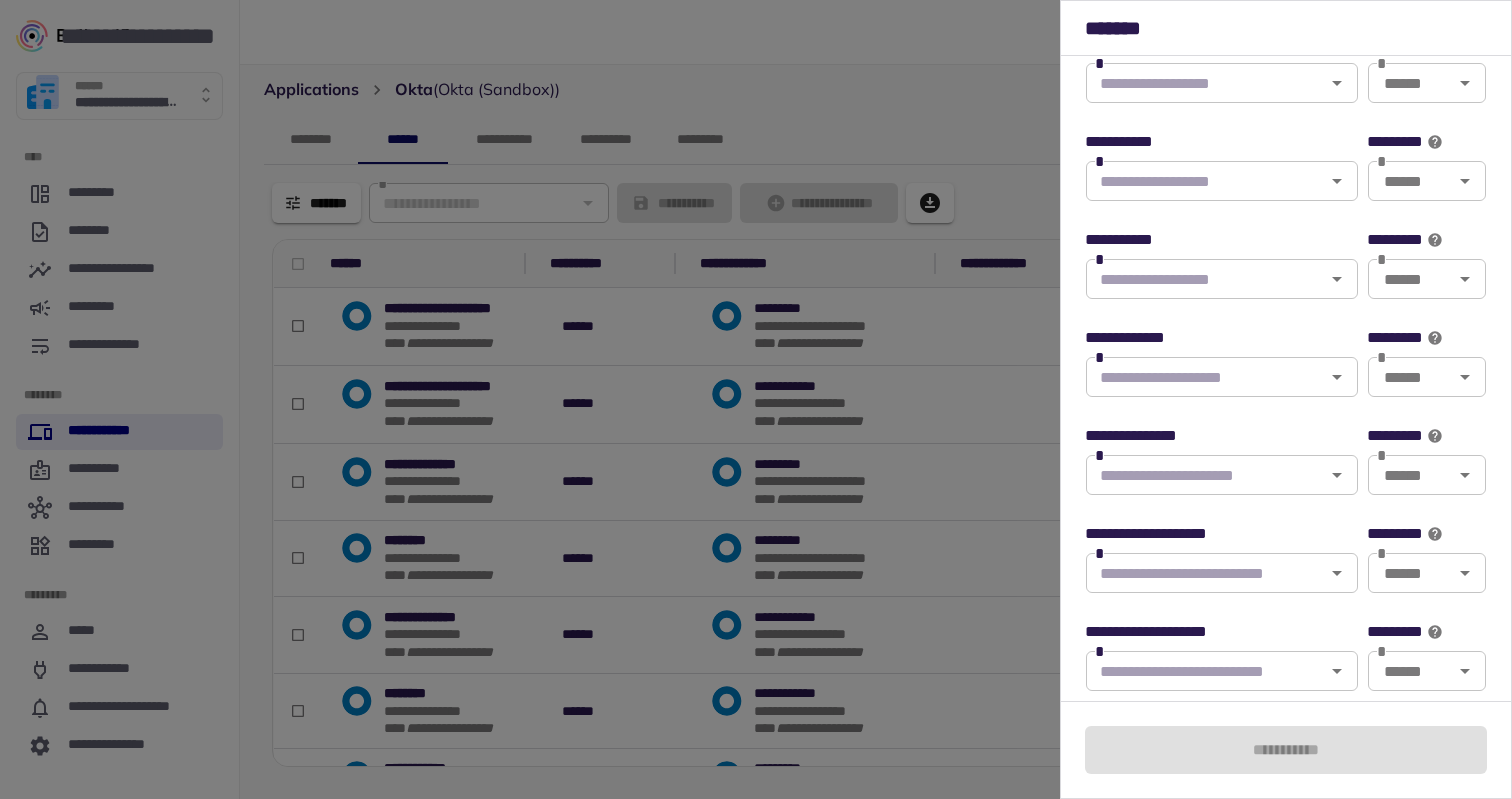 scroll, scrollTop: 360, scrollLeft: 0, axis: vertical 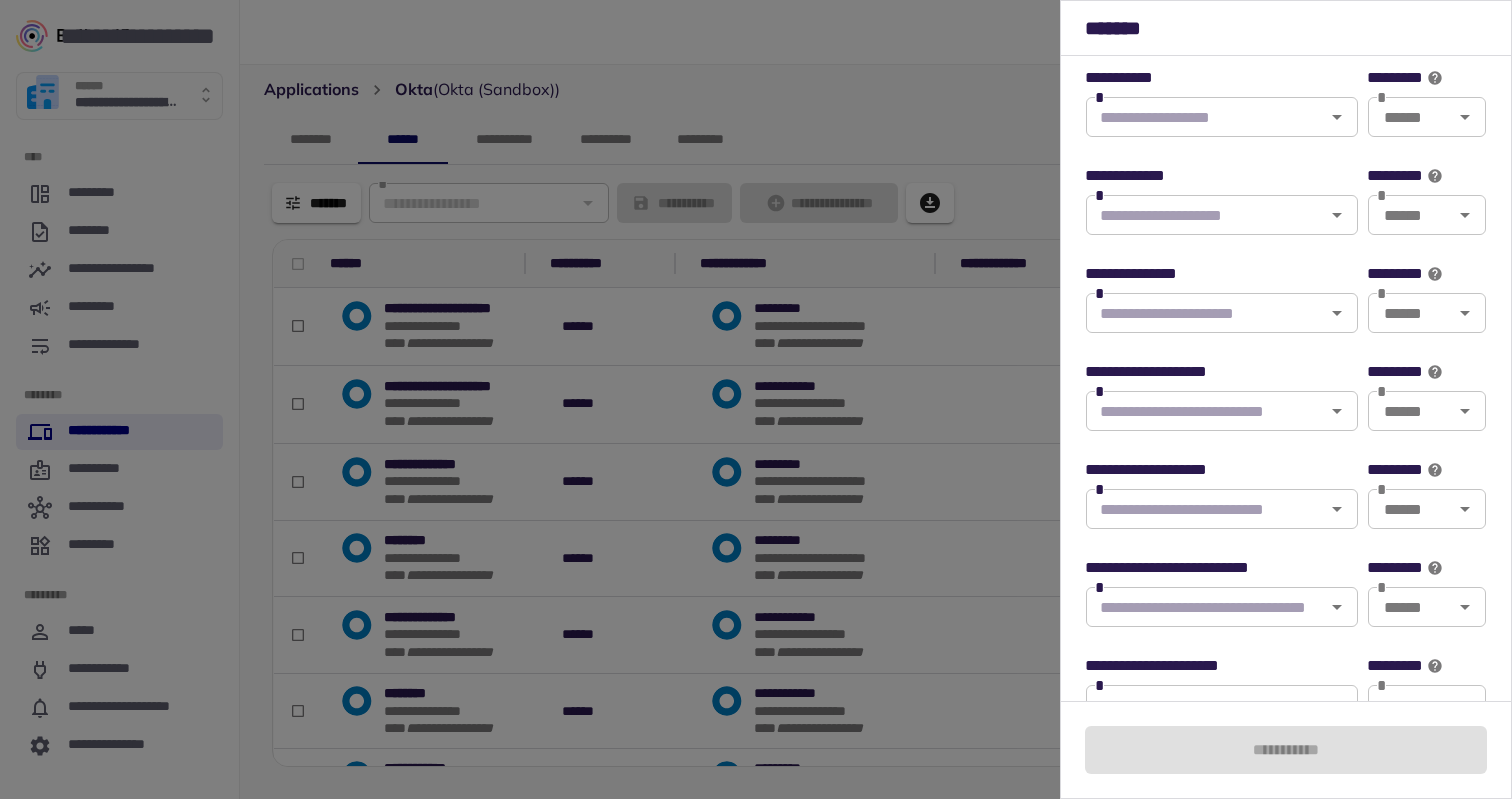 click on "**********" at bounding box center (1222, 597) 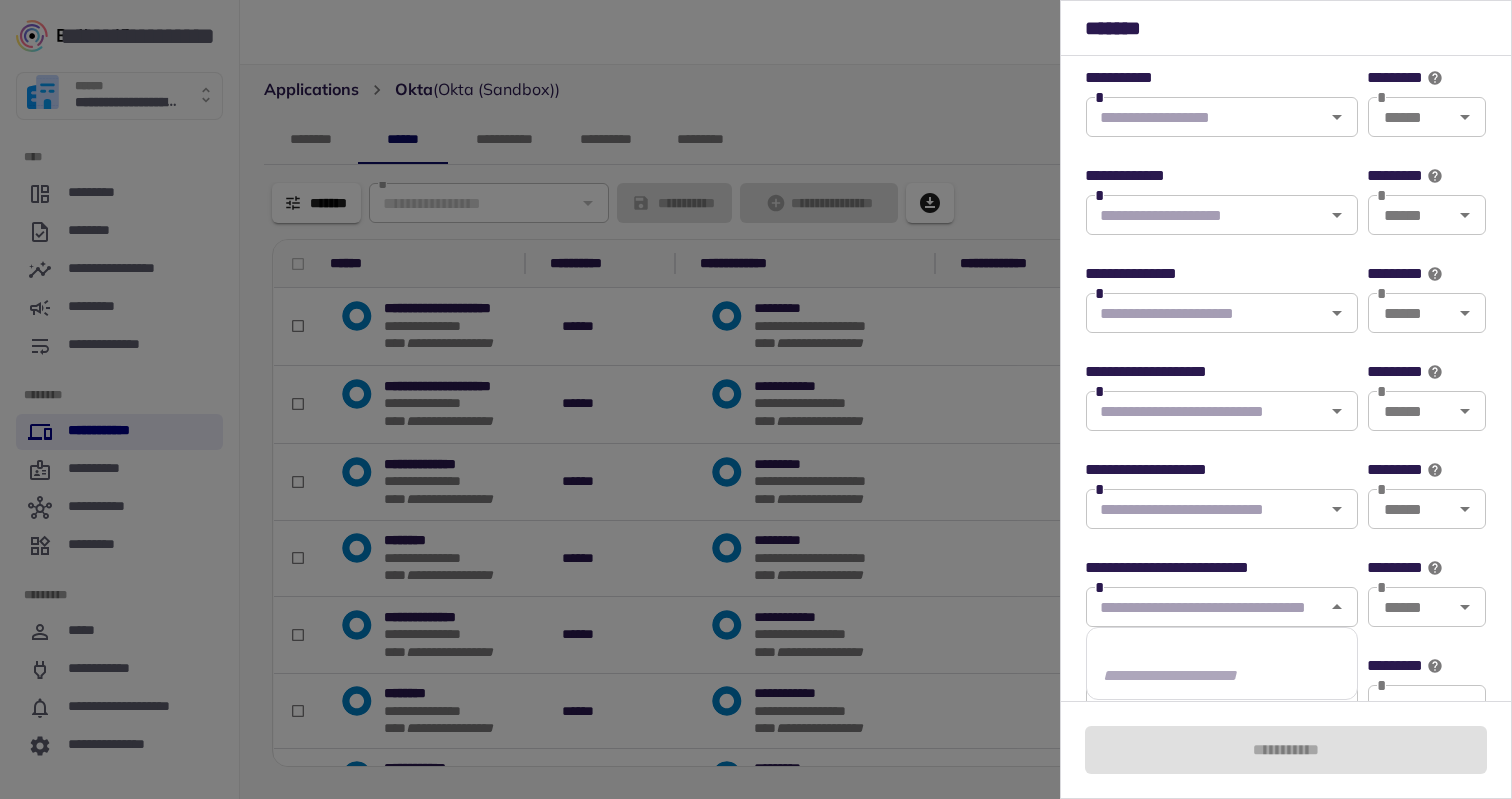 click on "*" at bounding box center [1222, 607] 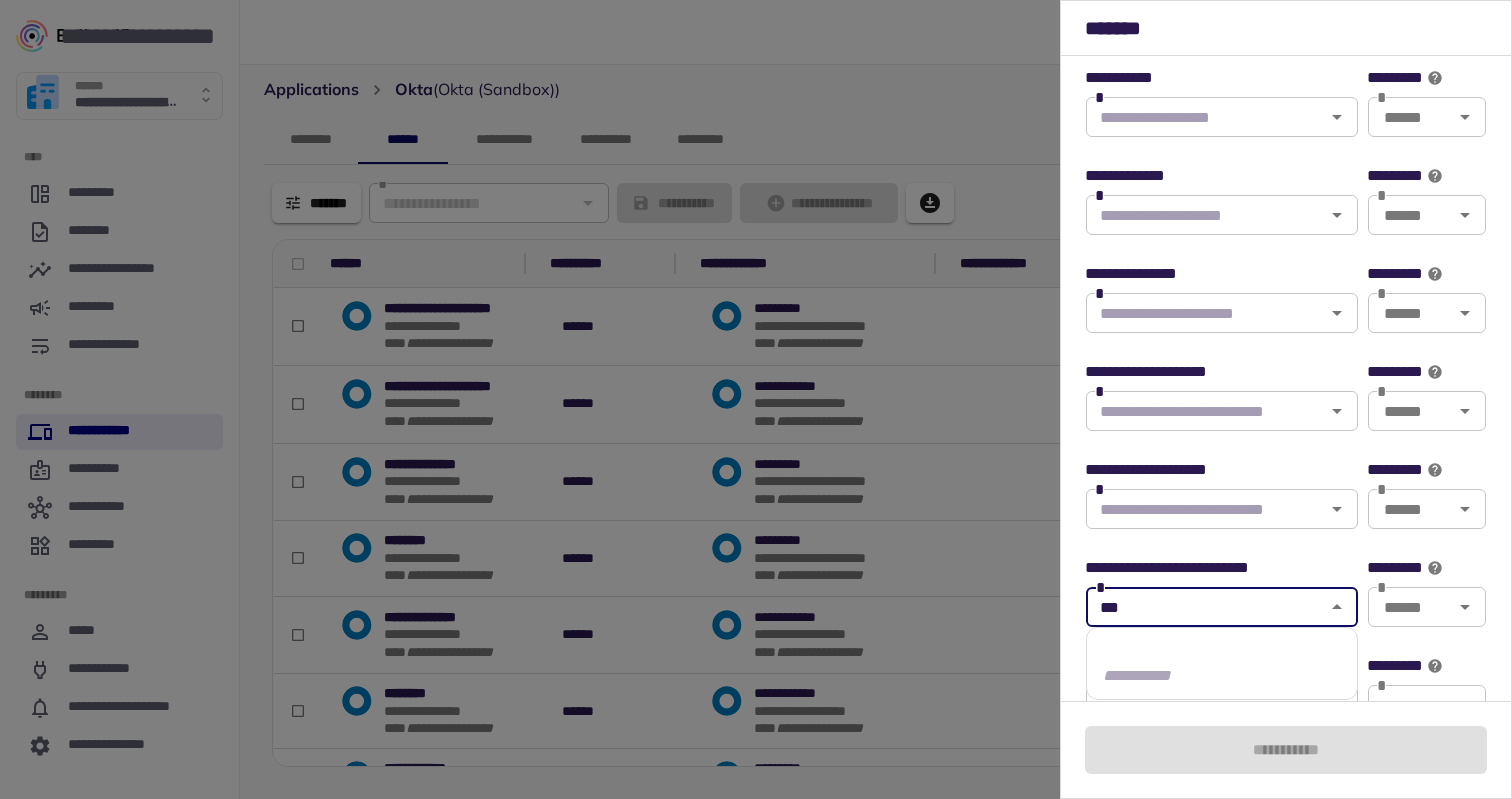 type on "****" 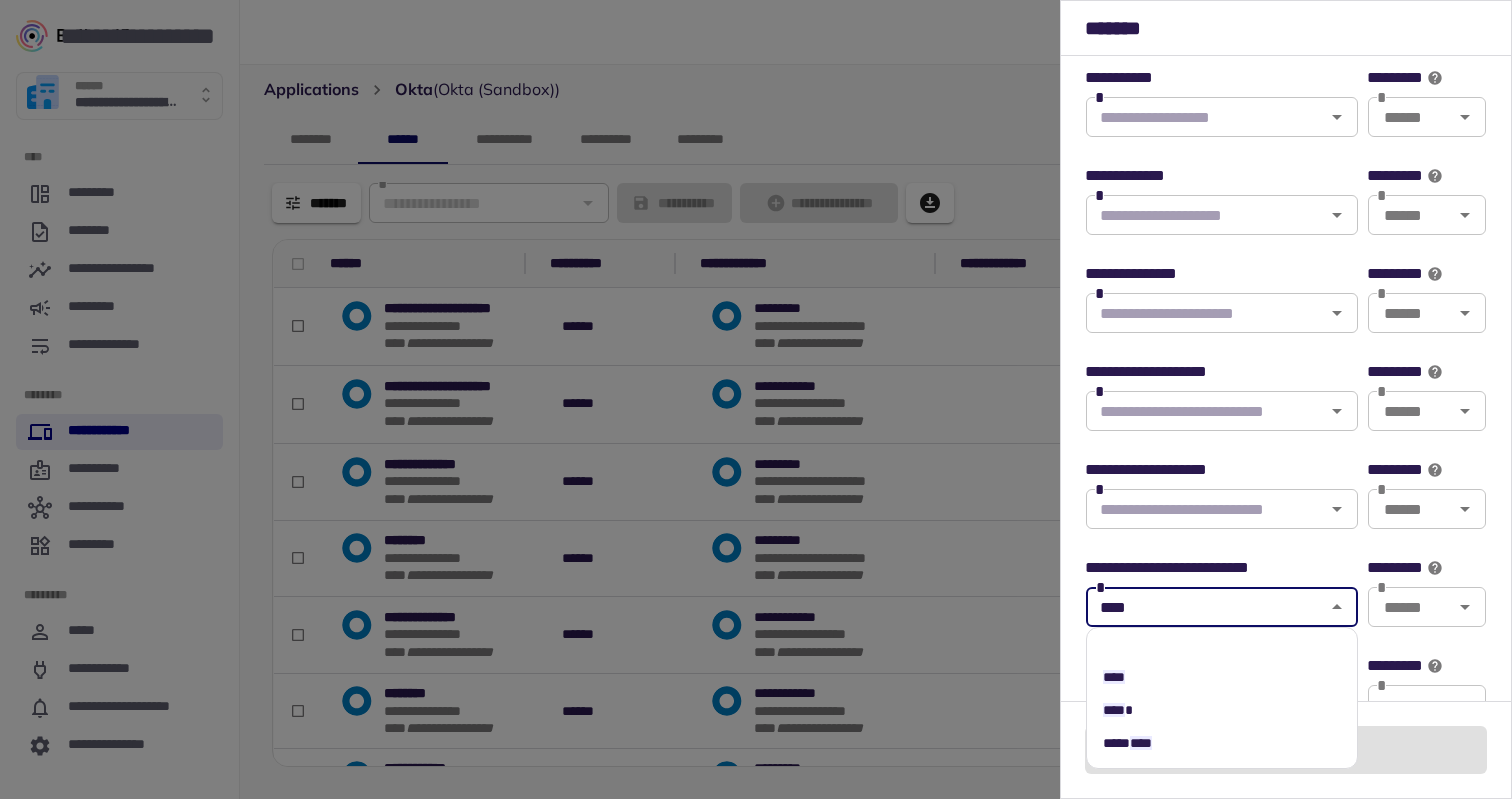 click on "****" at bounding box center (1222, 677) 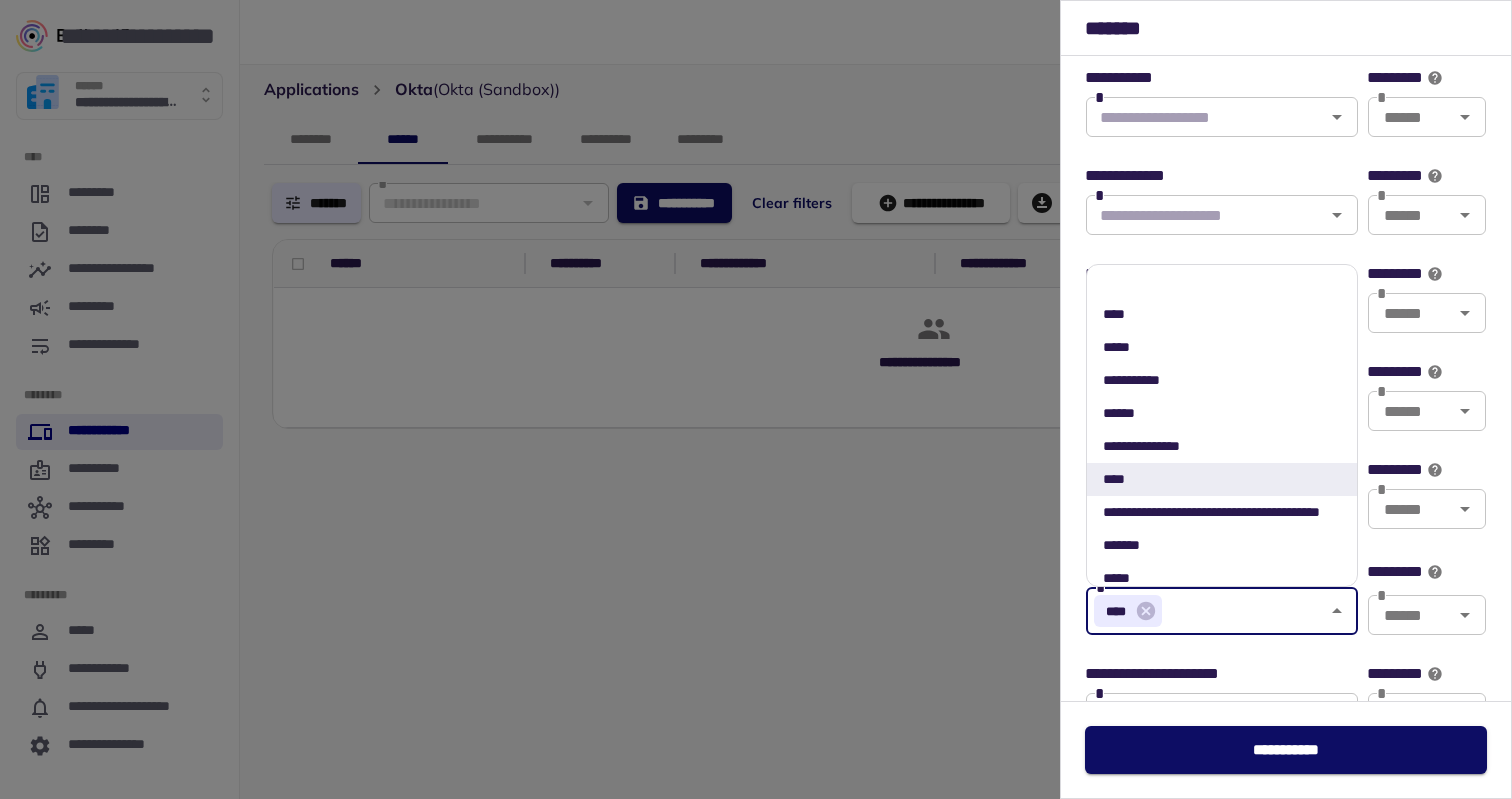 click at bounding box center (756, 399) 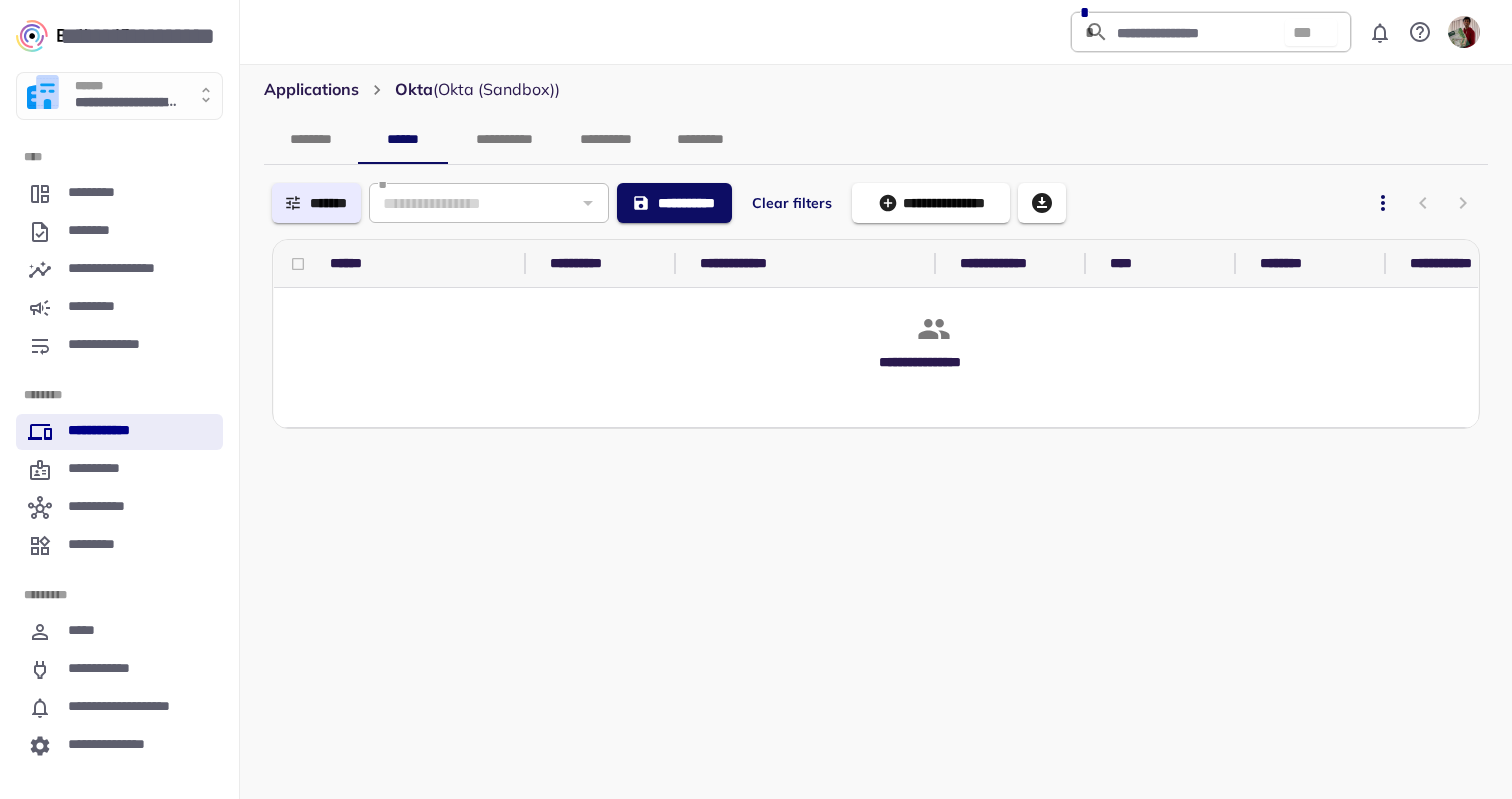 scroll, scrollTop: 428, scrollLeft: 0, axis: vertical 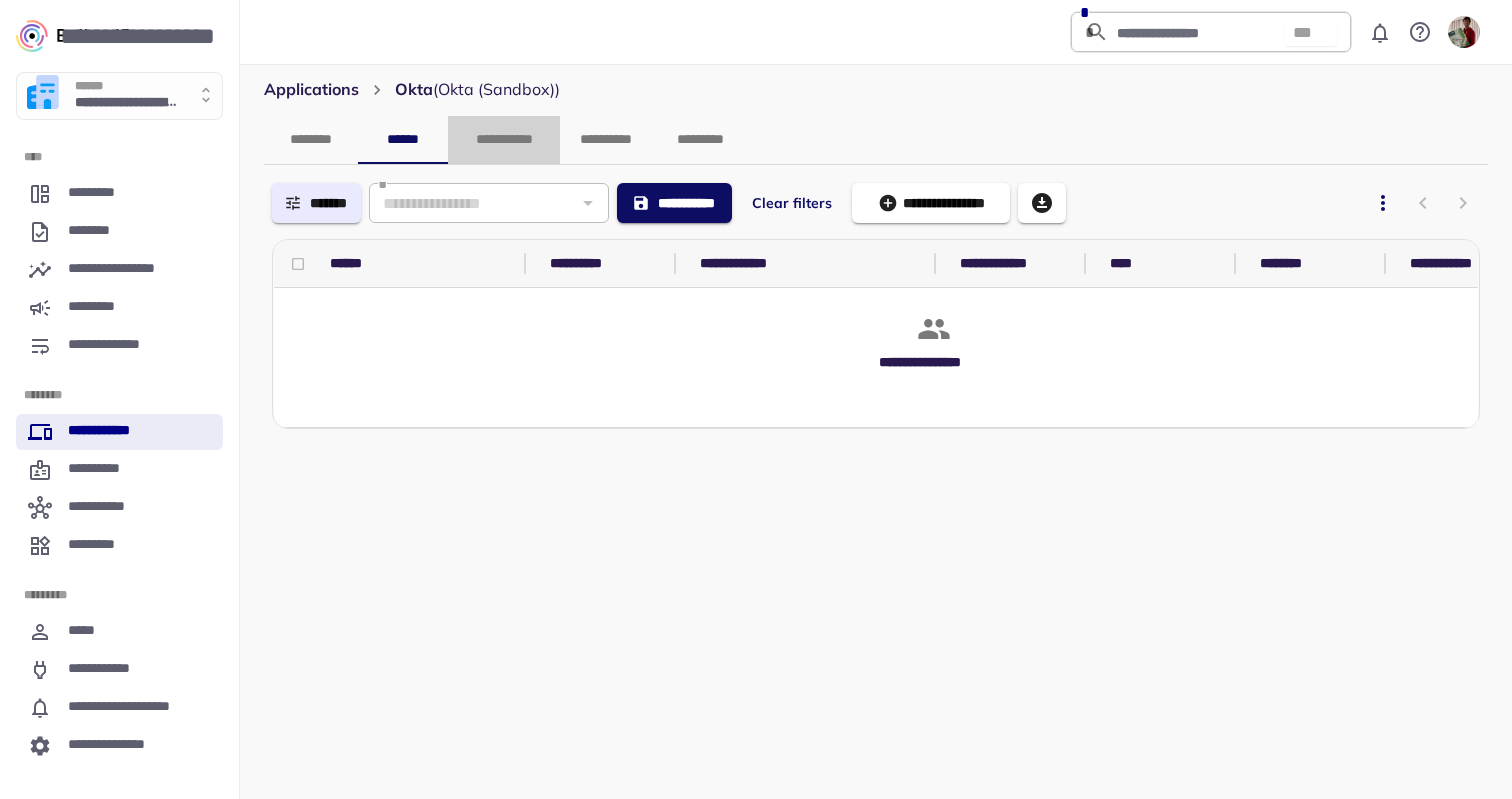 click on "**********" at bounding box center [504, 140] 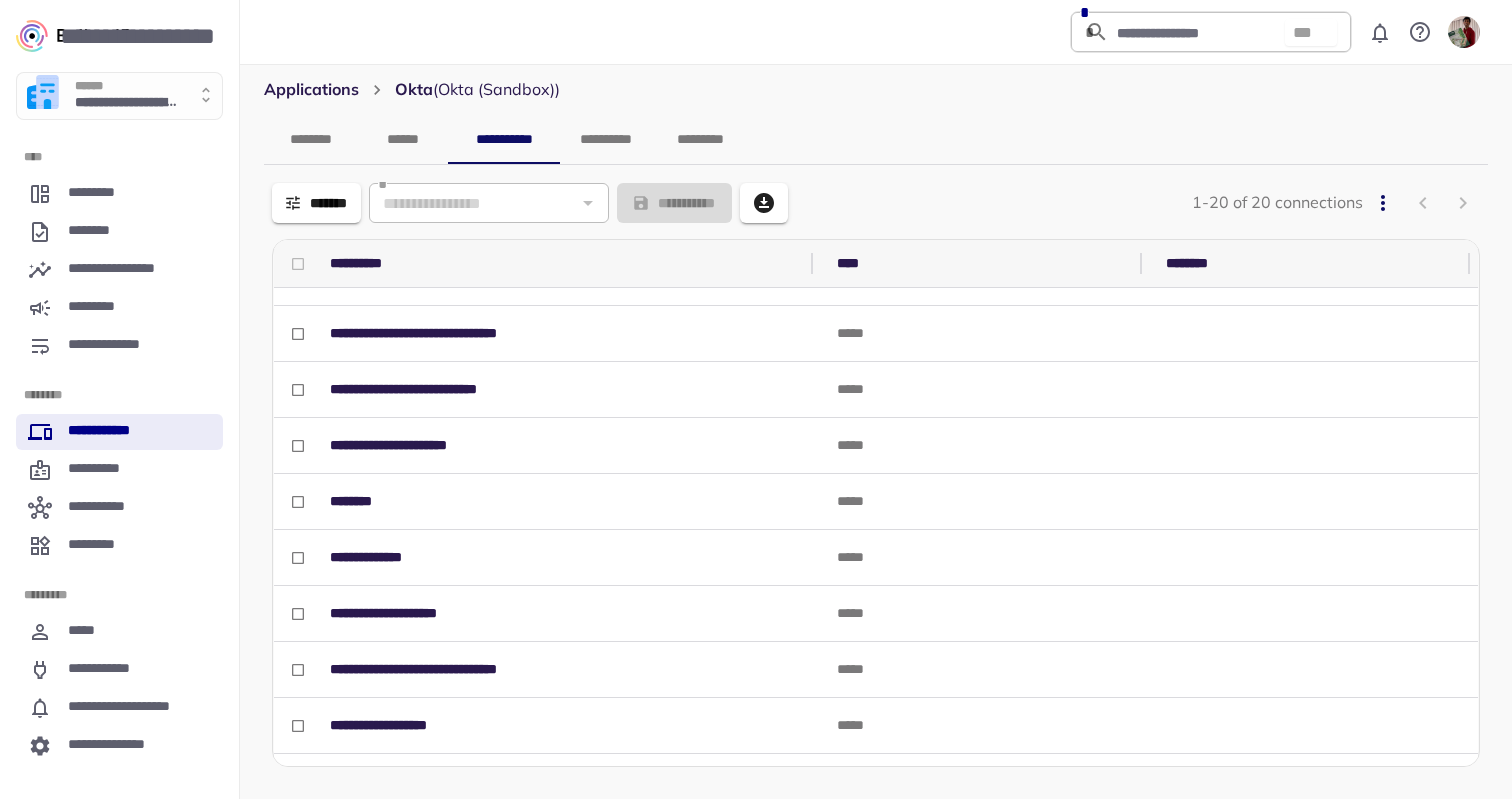 scroll, scrollTop: 0, scrollLeft: 0, axis: both 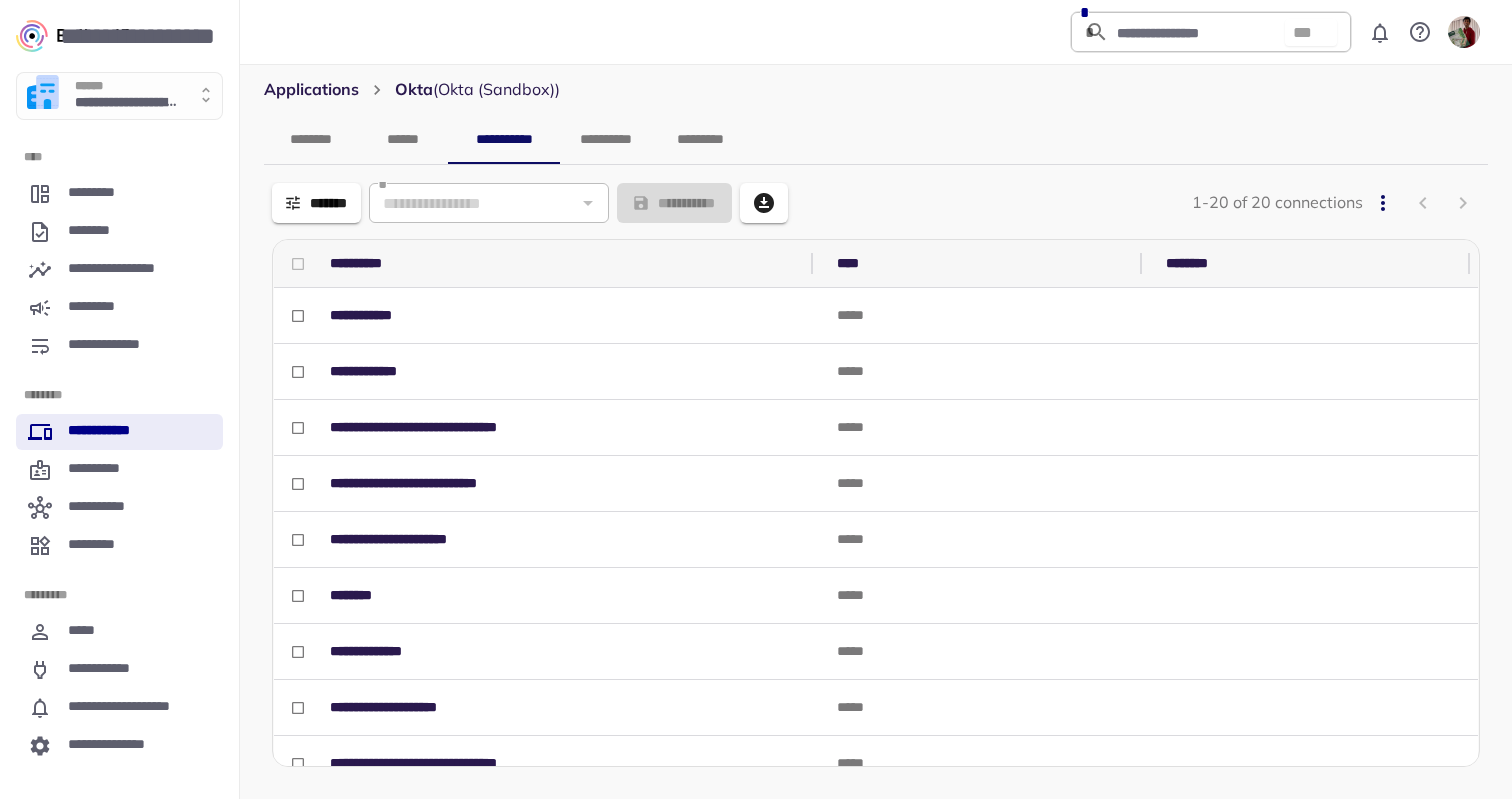 click on "**********" at bounding box center (119, 432) 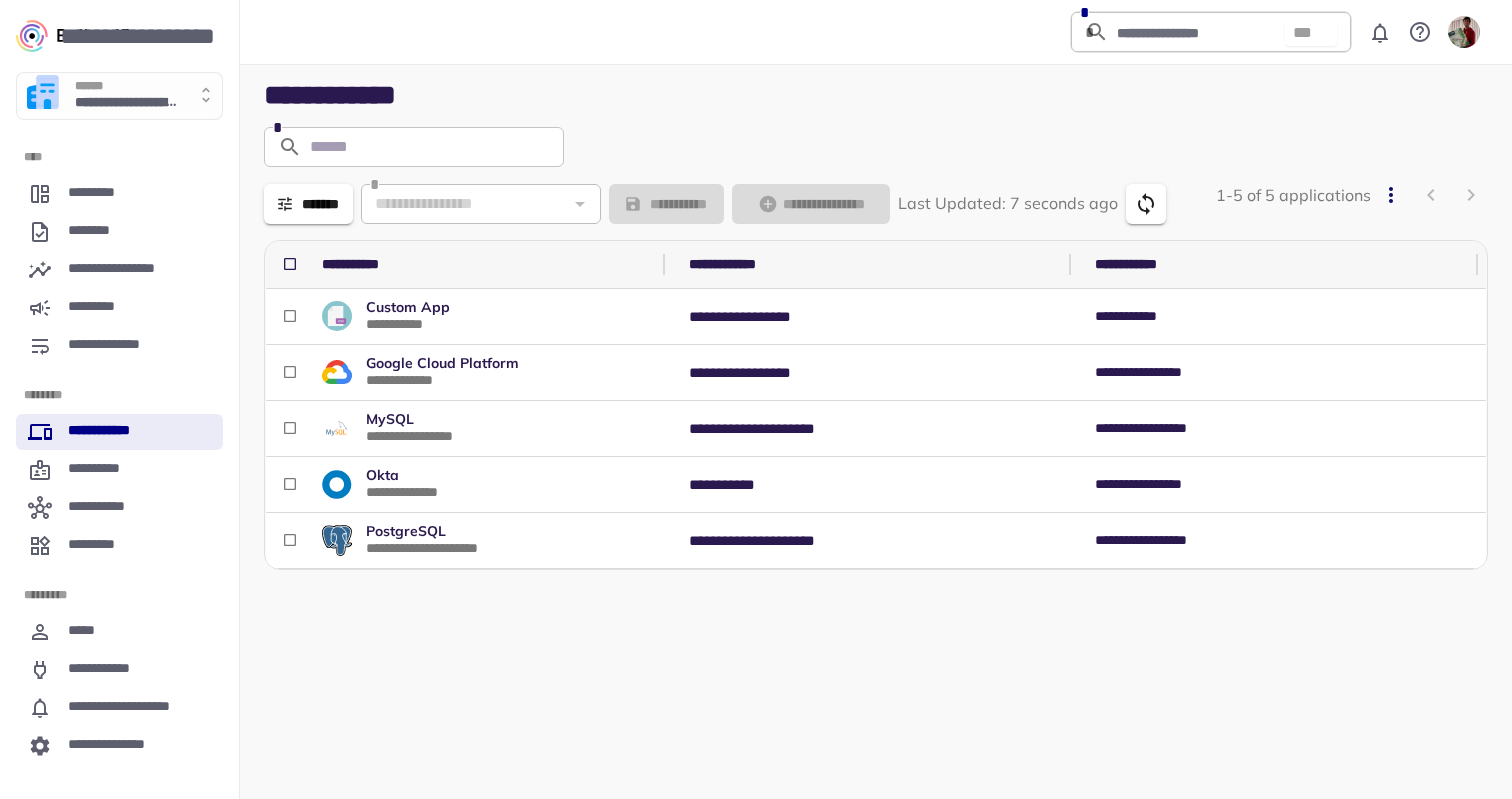 click on "**********" at bounding box center (127, 104) 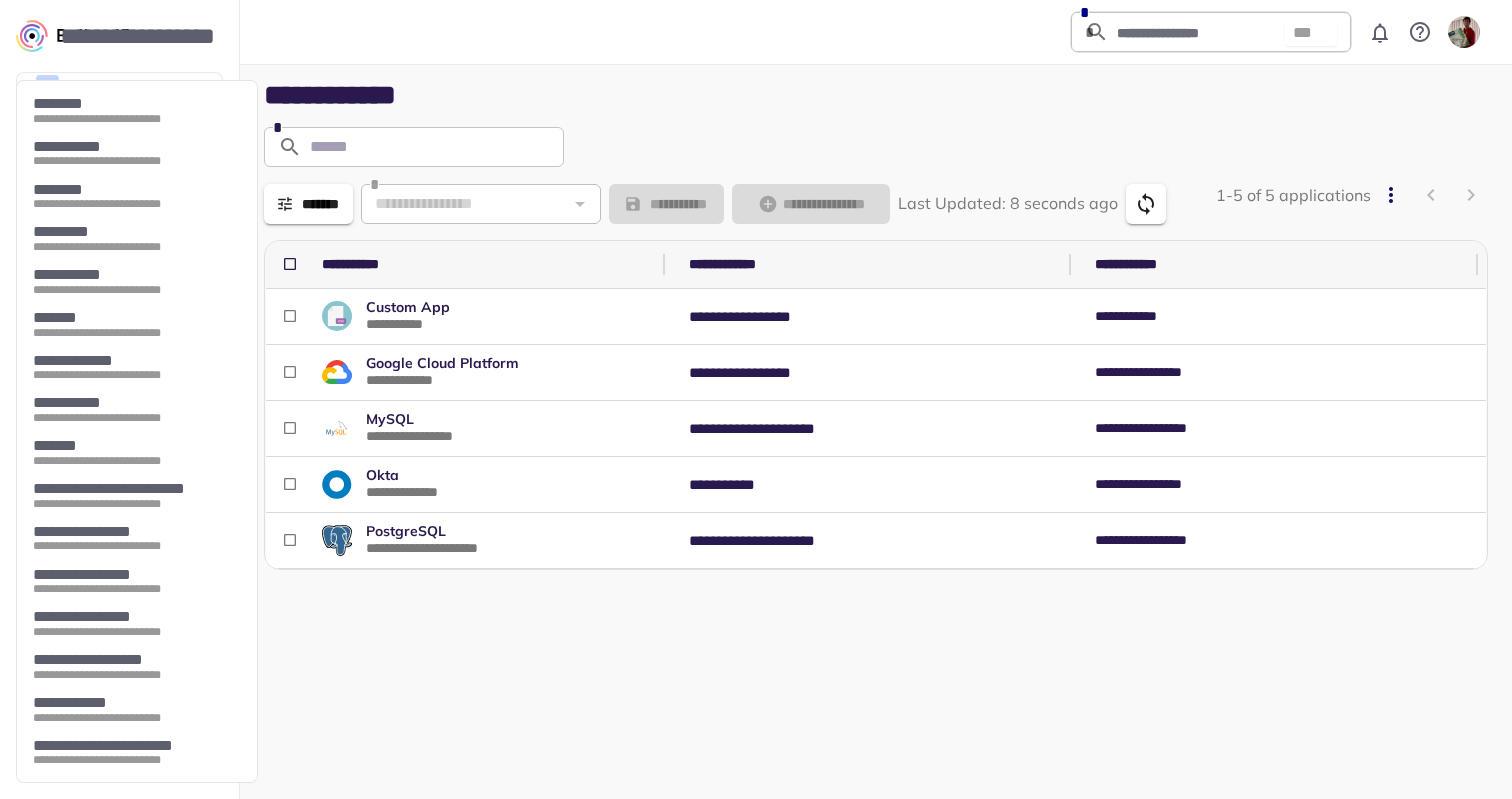 scroll, scrollTop: 128, scrollLeft: 0, axis: vertical 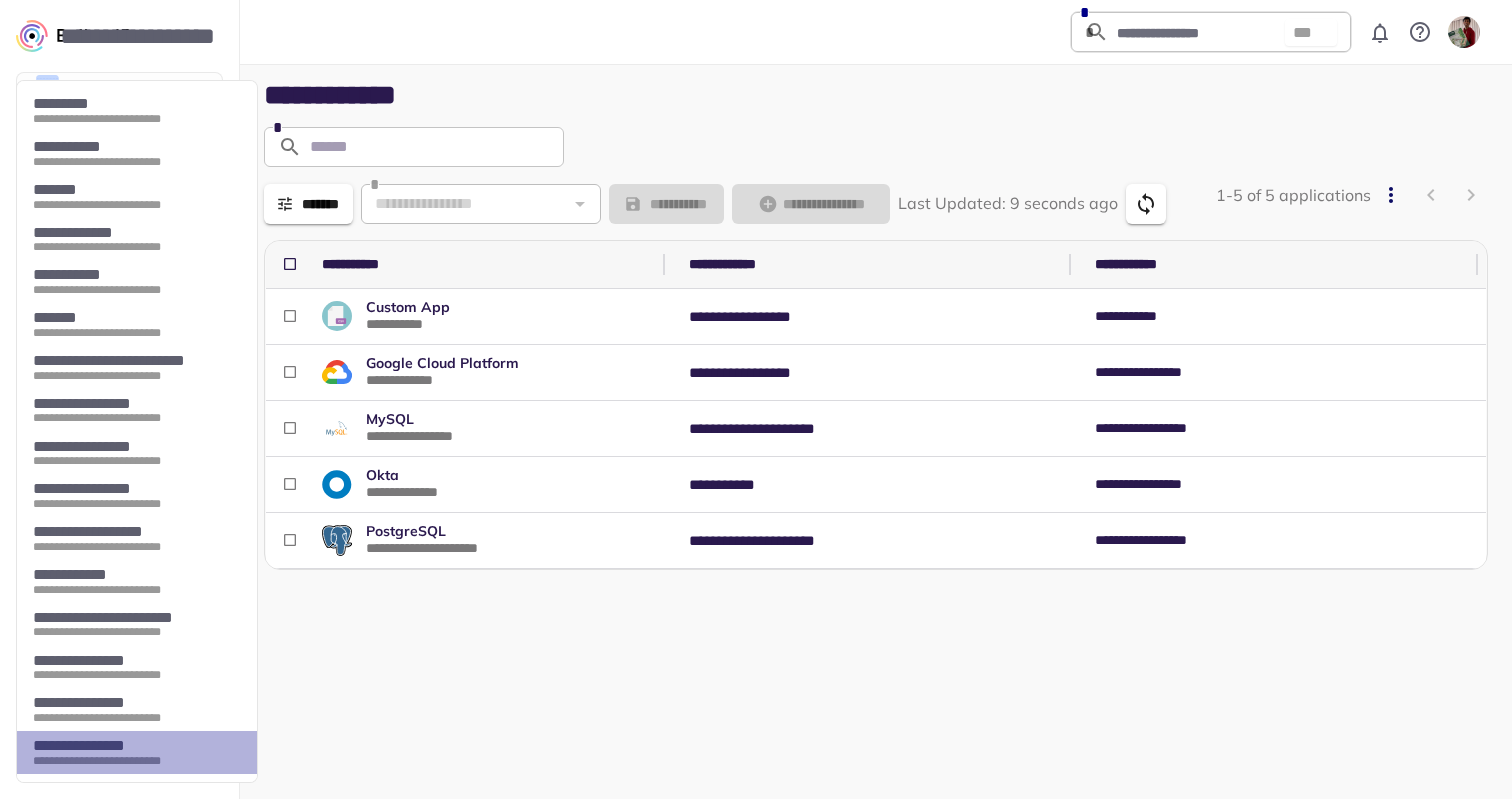click on "**********" at bounding box center [135, 761] 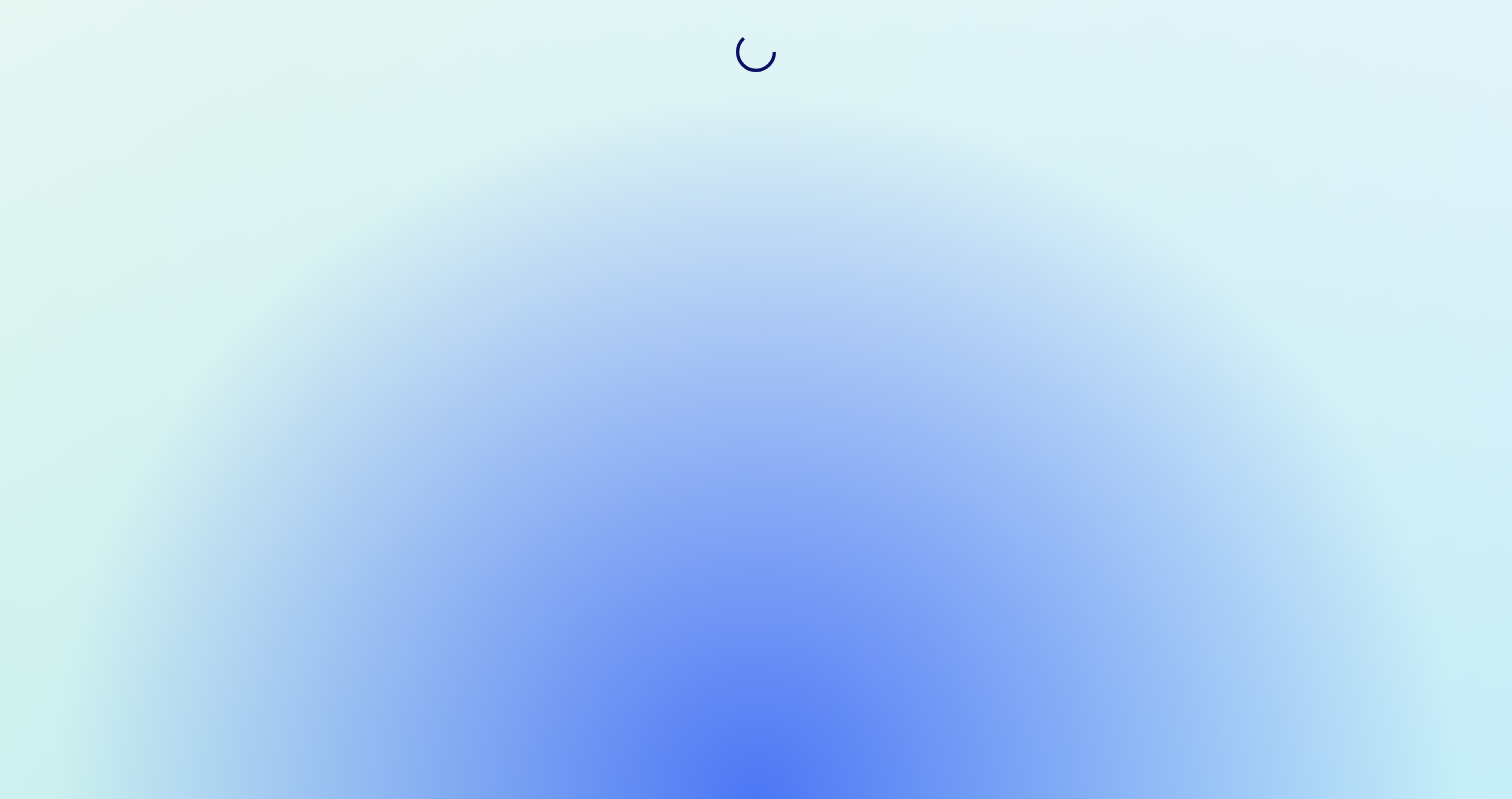 scroll, scrollTop: 0, scrollLeft: 0, axis: both 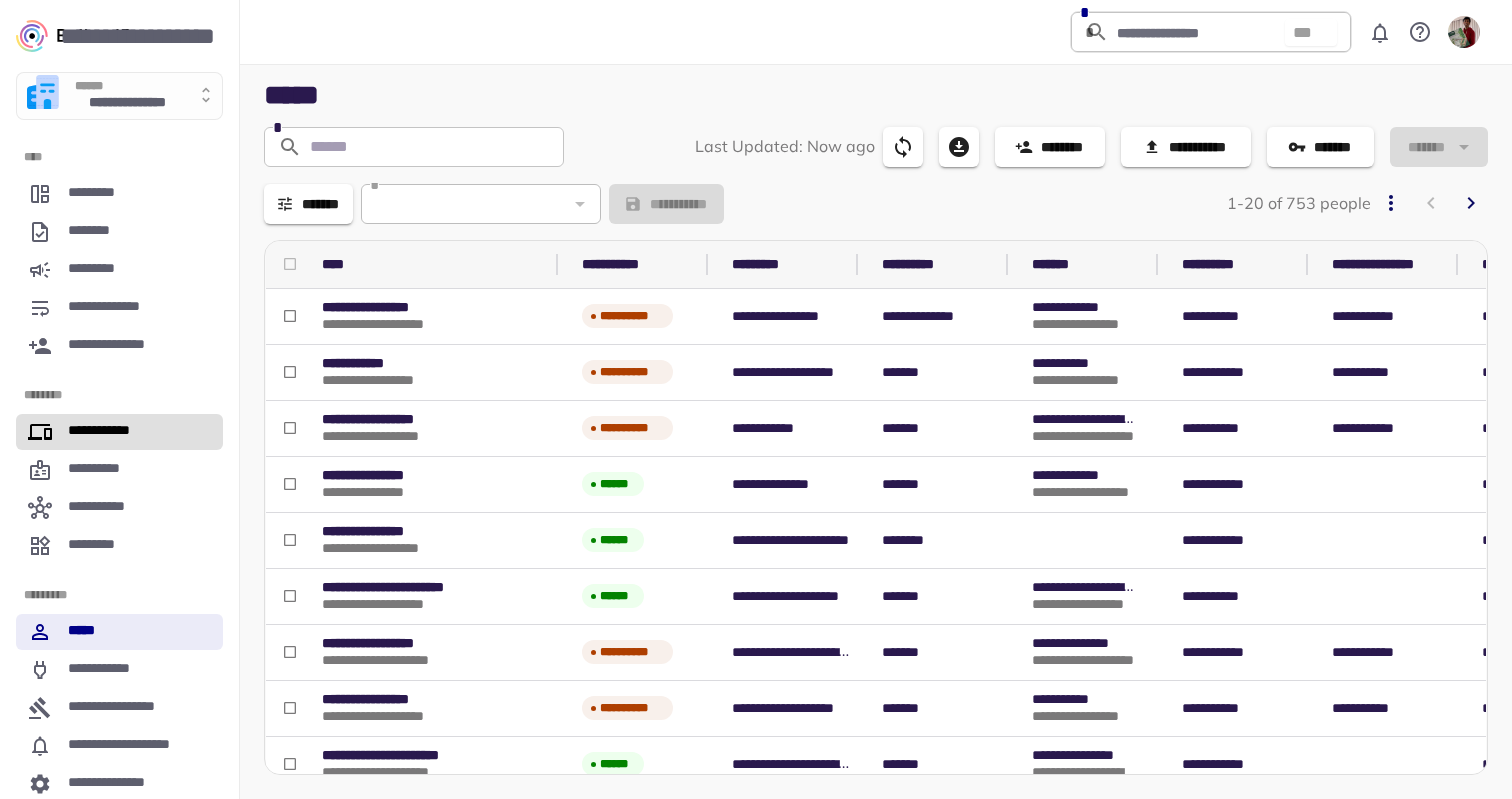 click on "**********" at bounding box center (119, 432) 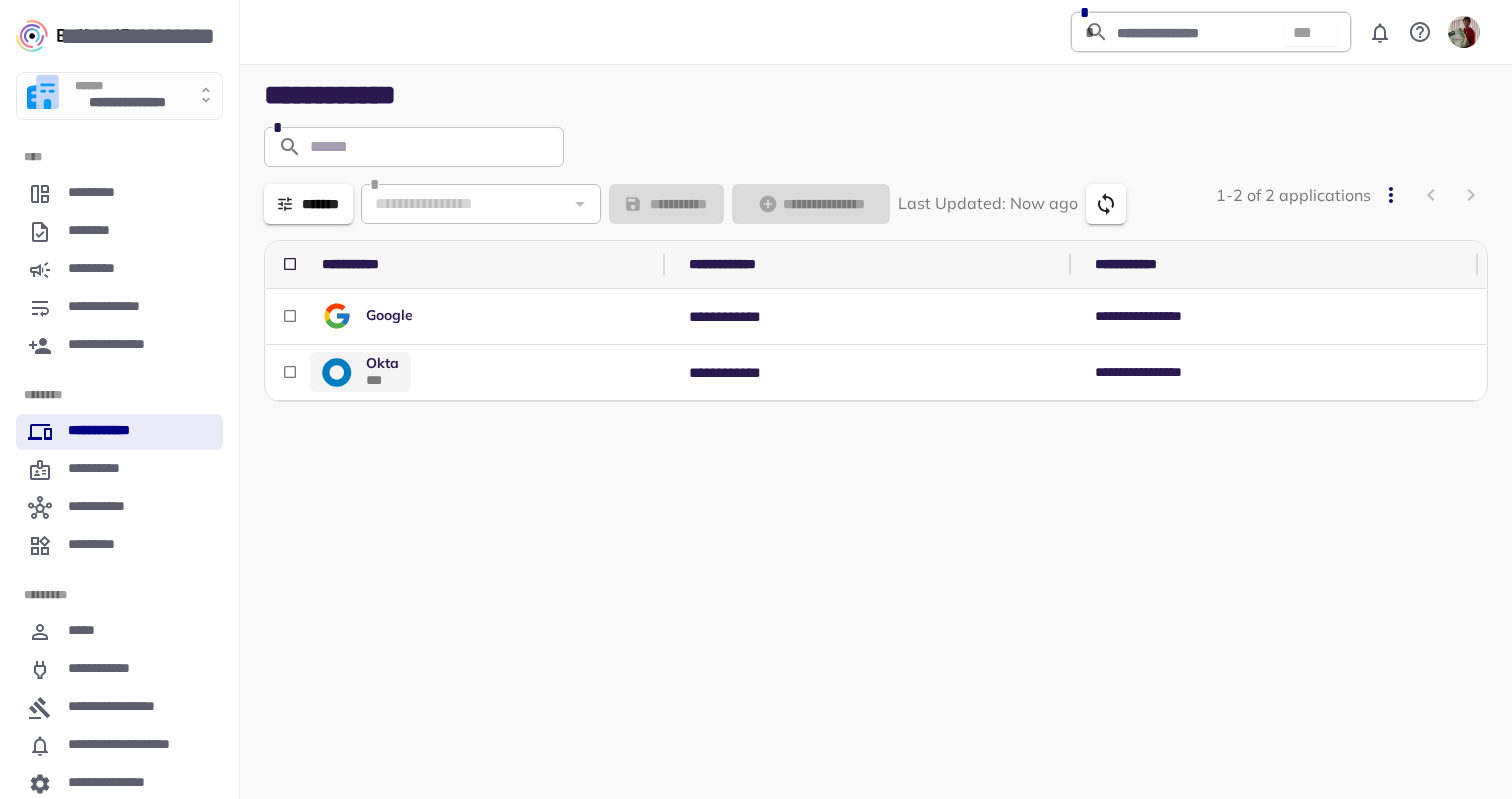 click on "***" at bounding box center (382, 380) 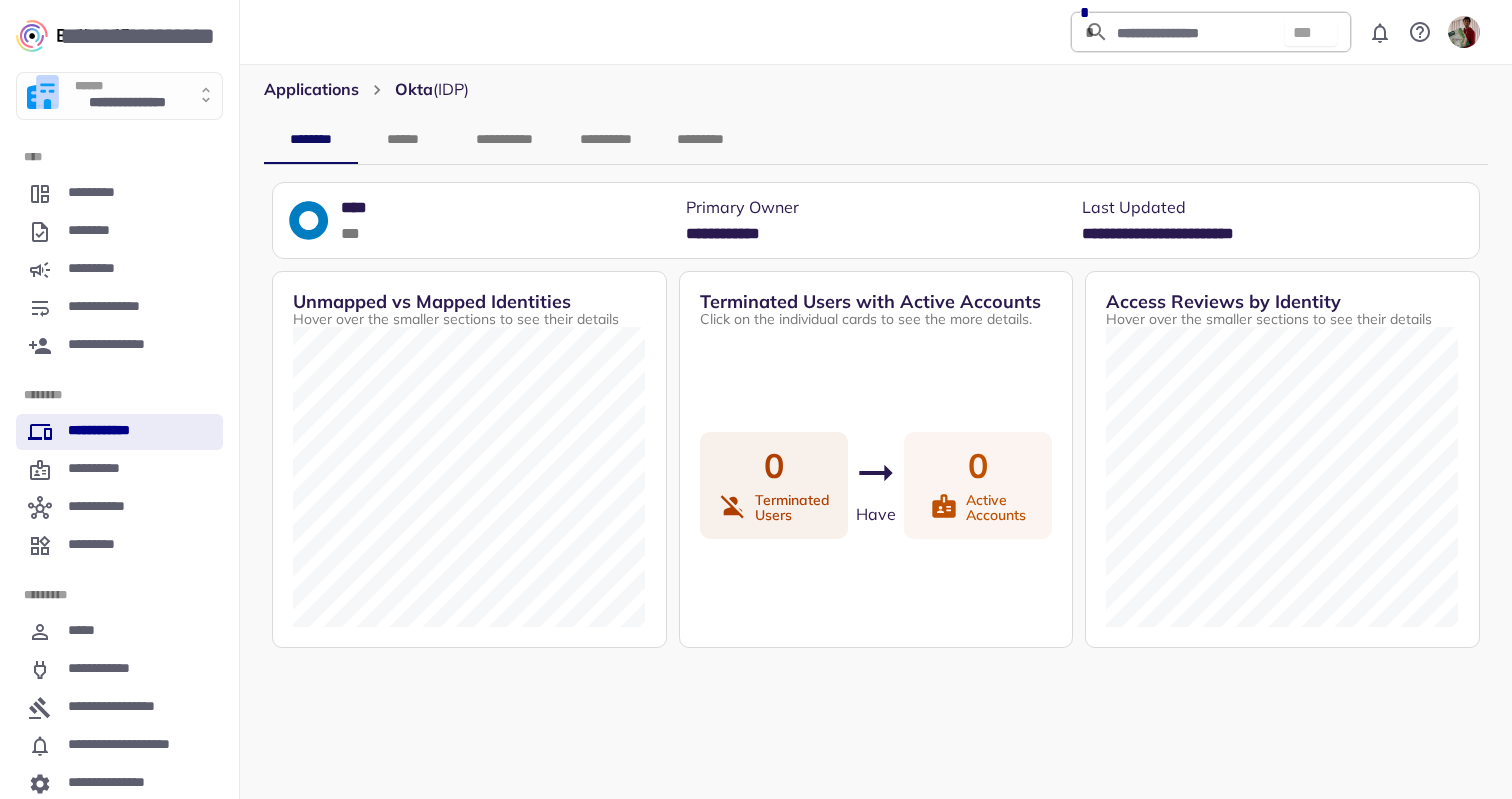 click on "******" at bounding box center [403, 140] 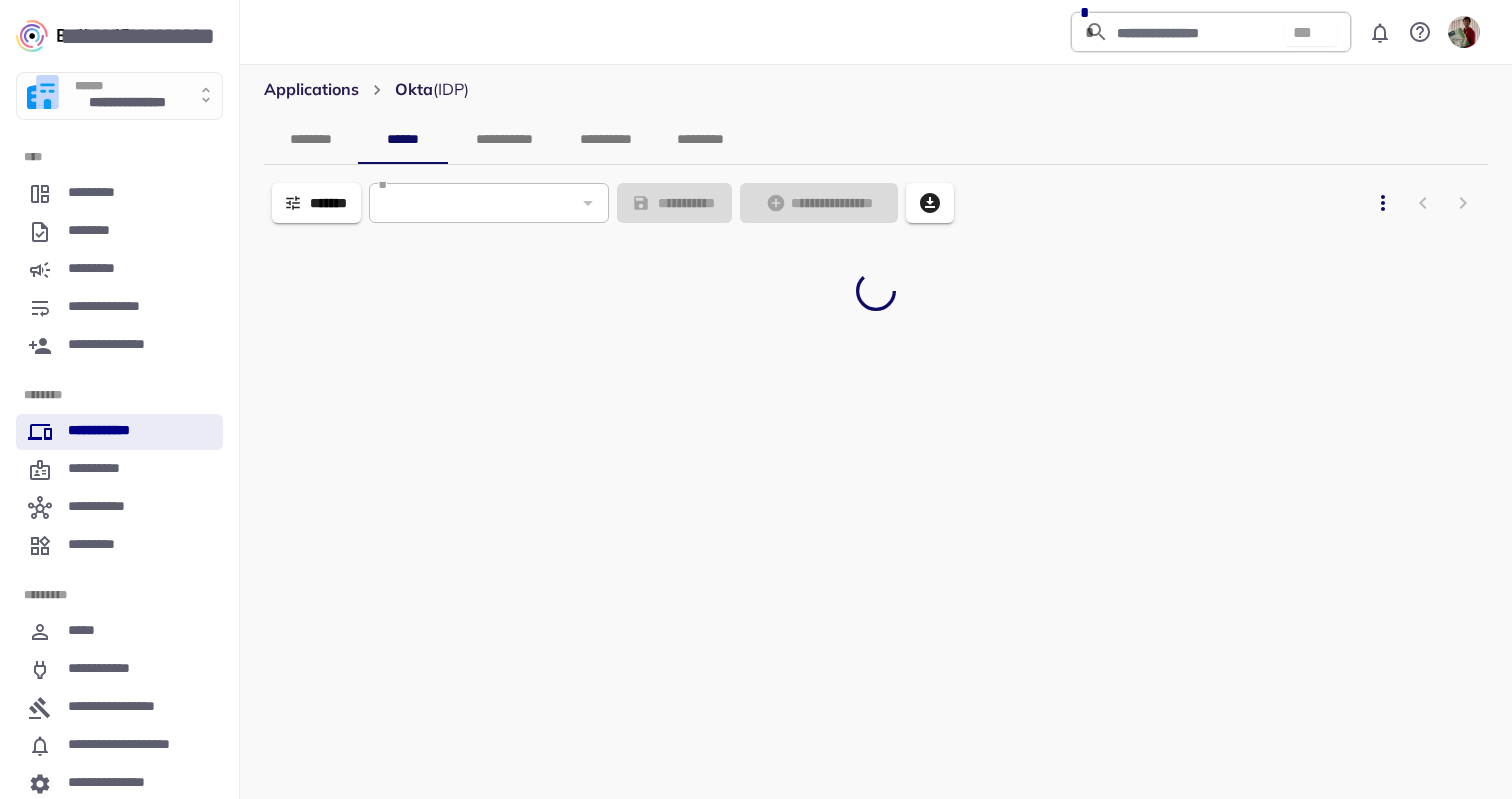 click on "******" at bounding box center (403, 140) 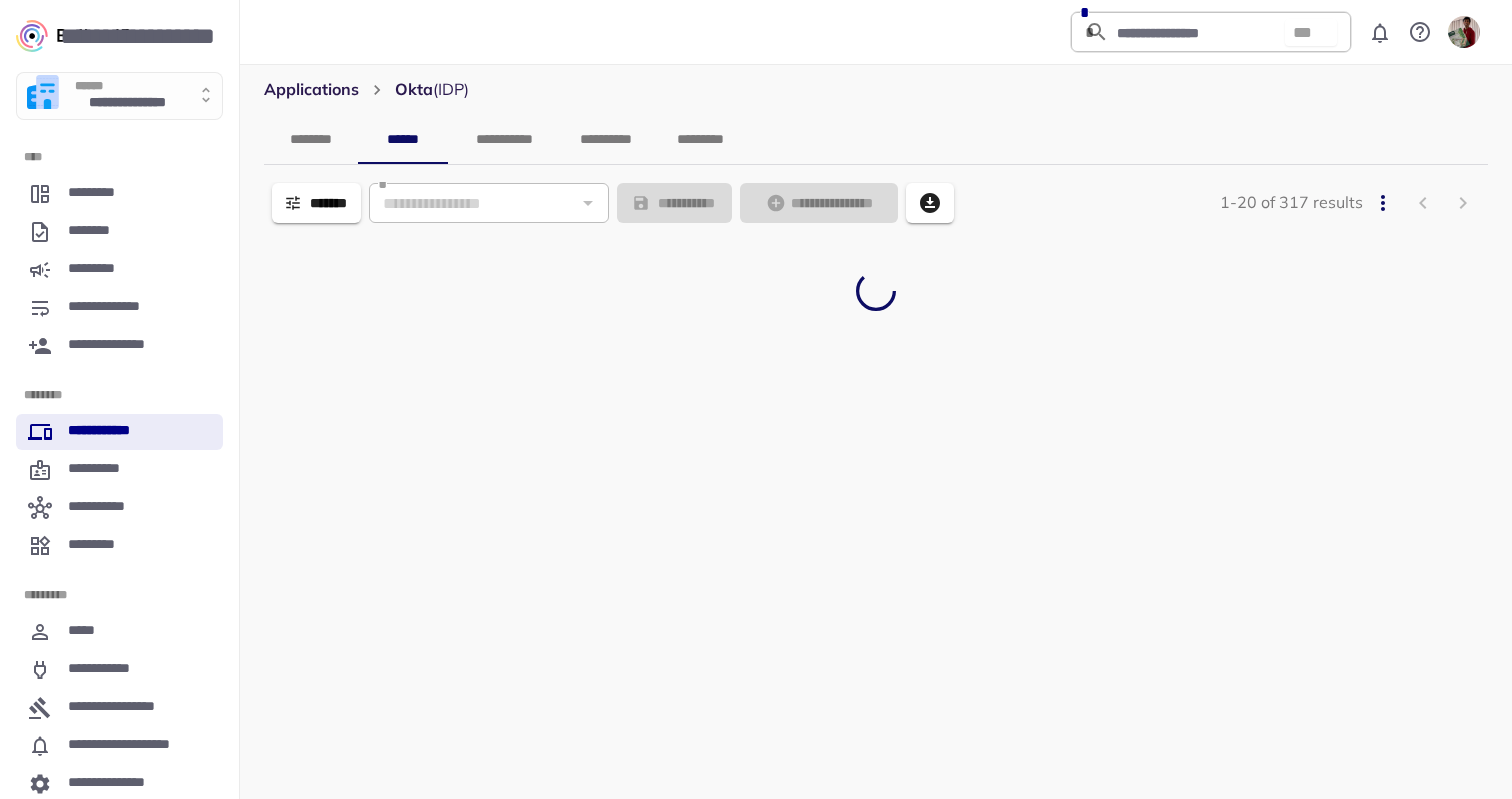 click on "1-20 of 317 results" at bounding box center (876, 266) 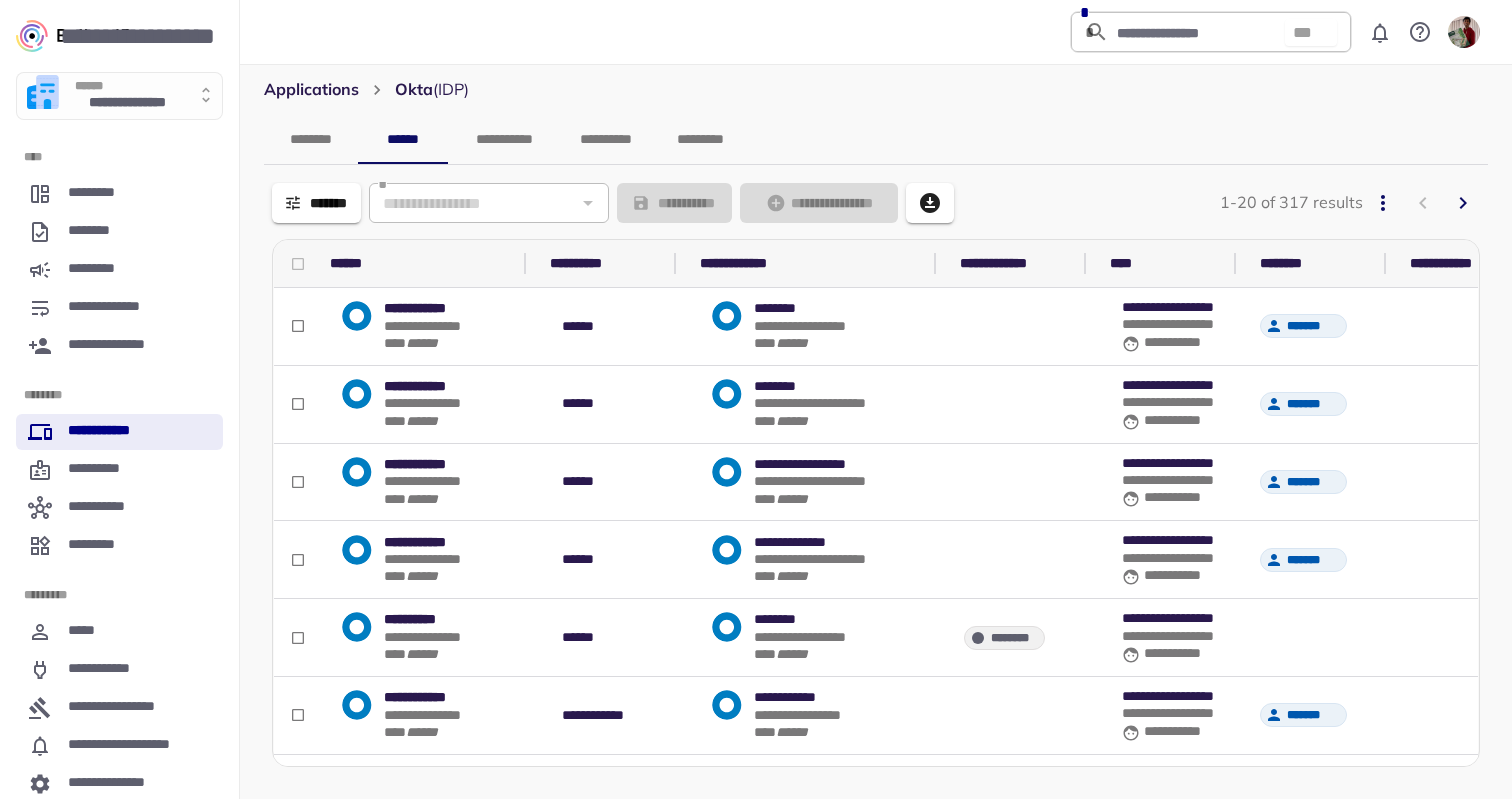 click on "*******" at bounding box center (316, 203) 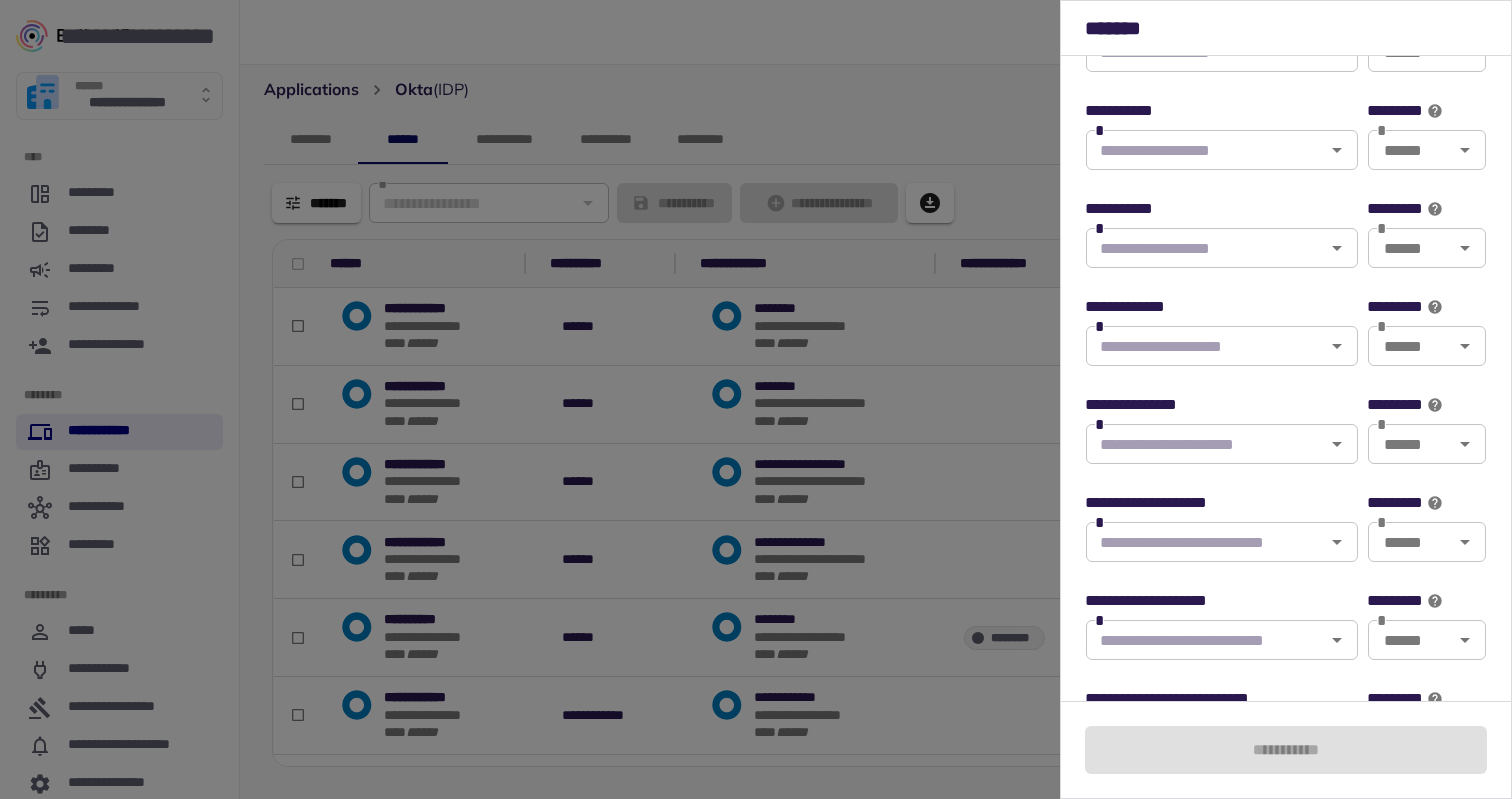 scroll, scrollTop: 320, scrollLeft: 0, axis: vertical 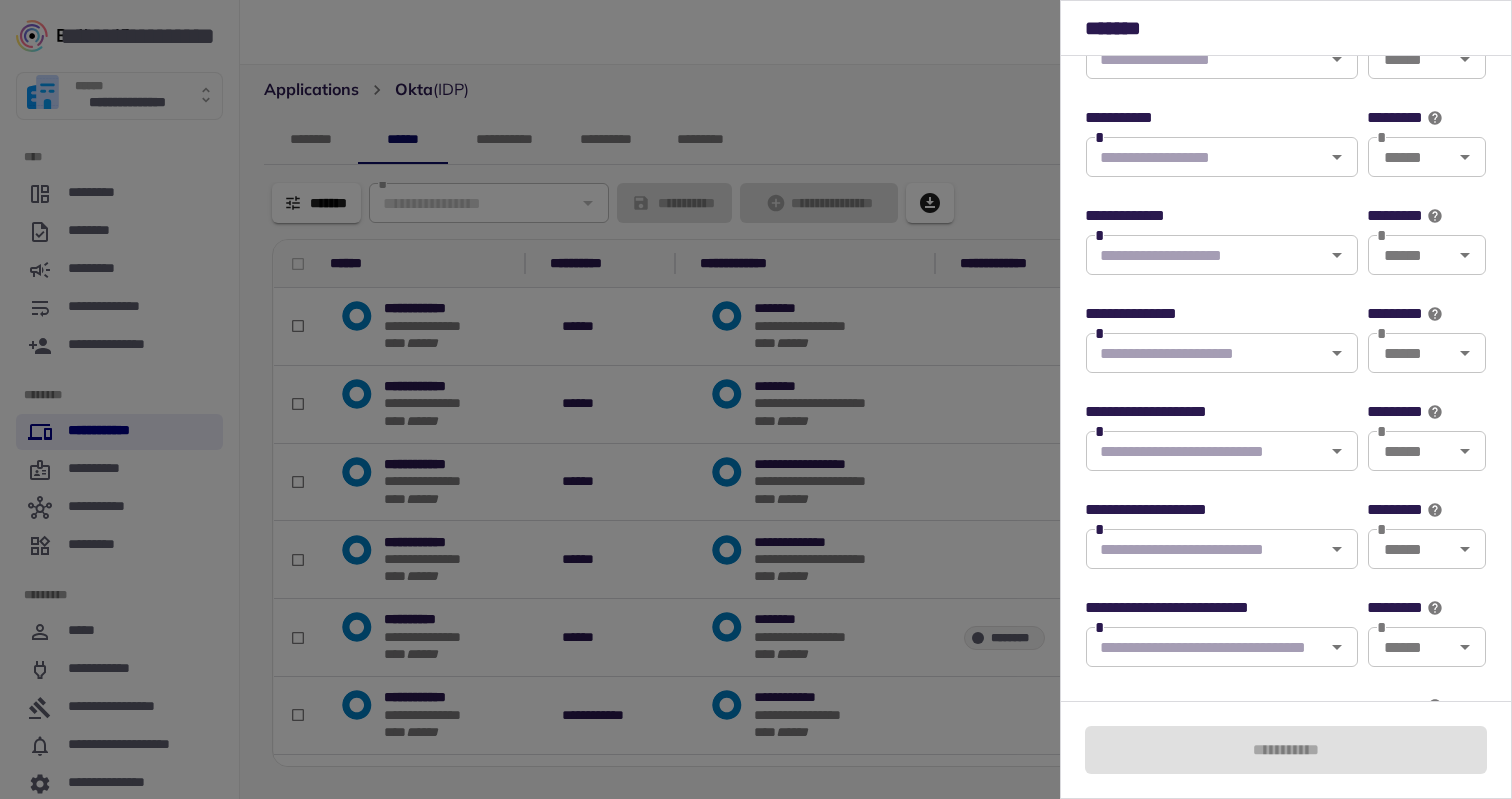 click on "**********" at bounding box center [1222, 637] 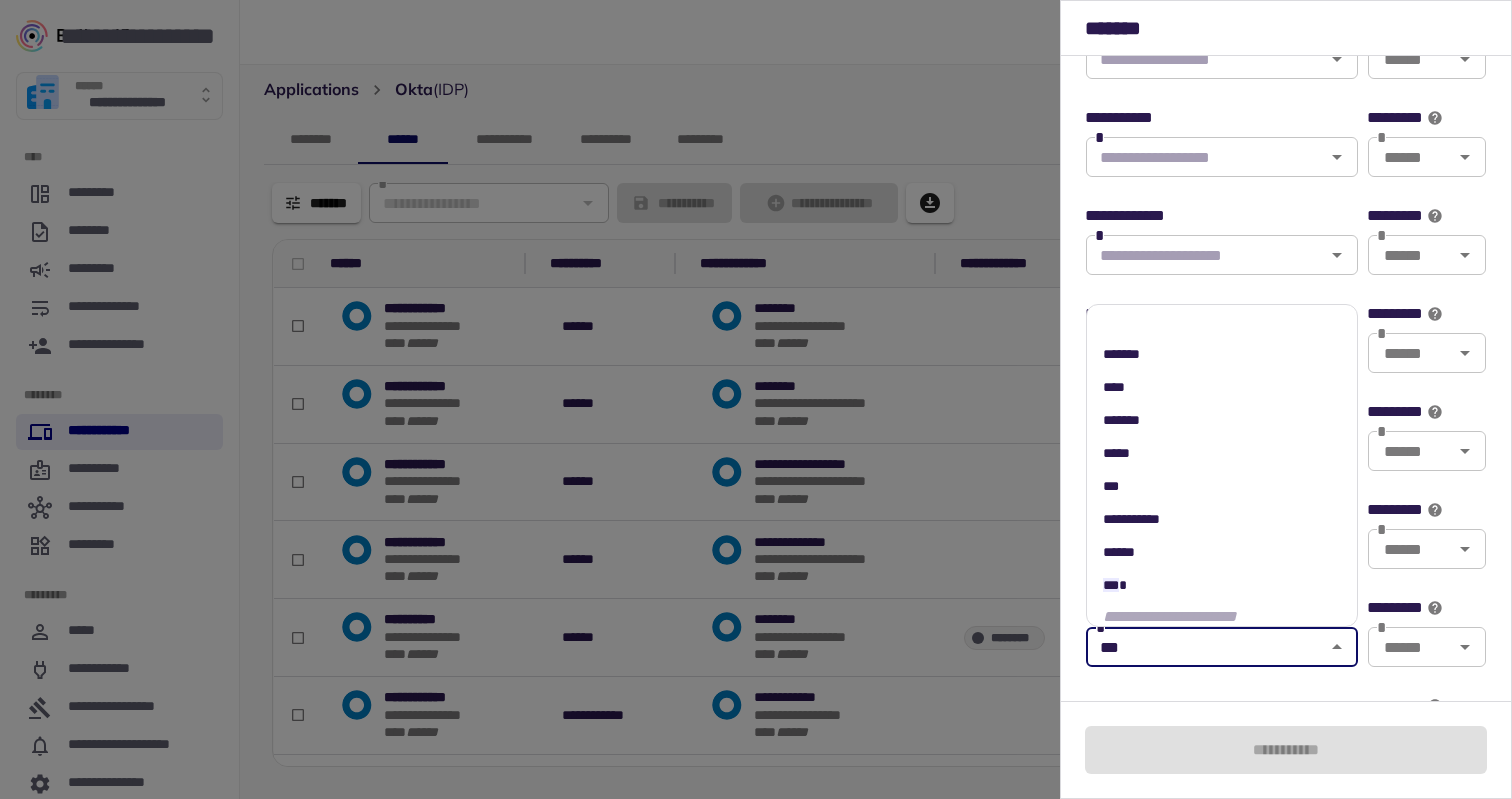 type on "****" 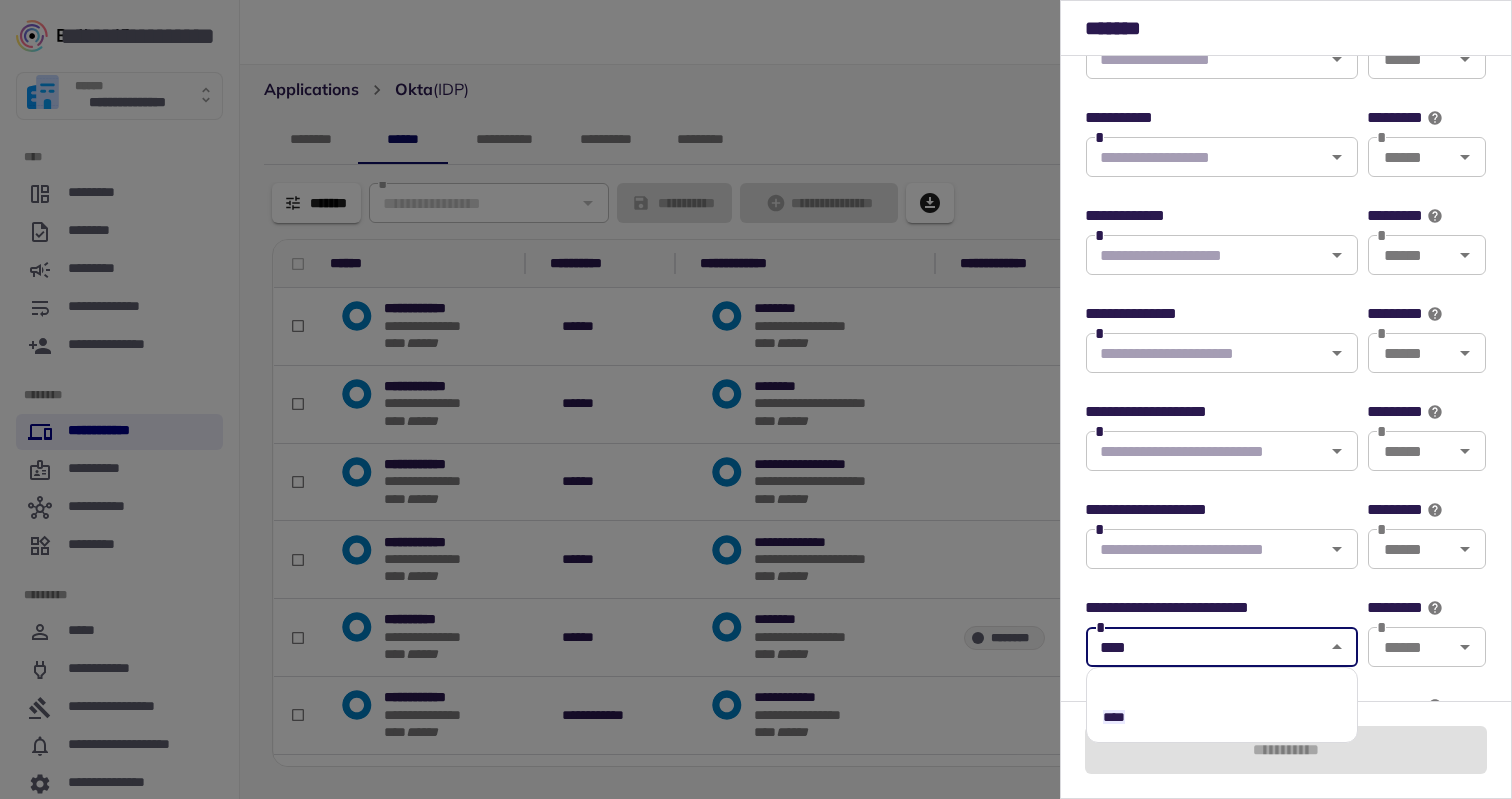 click on "****" at bounding box center [1222, 717] 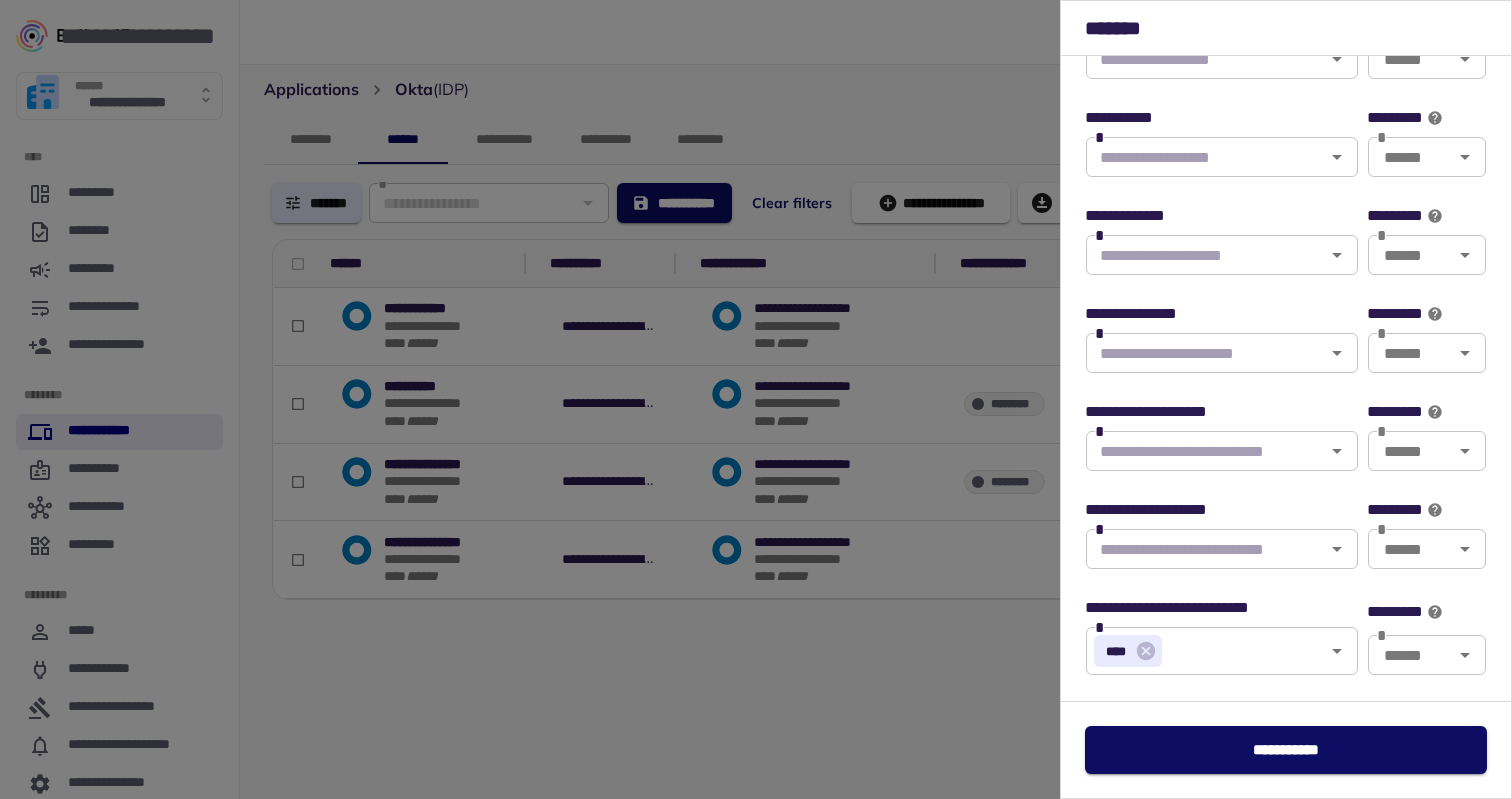 click at bounding box center [756, 399] 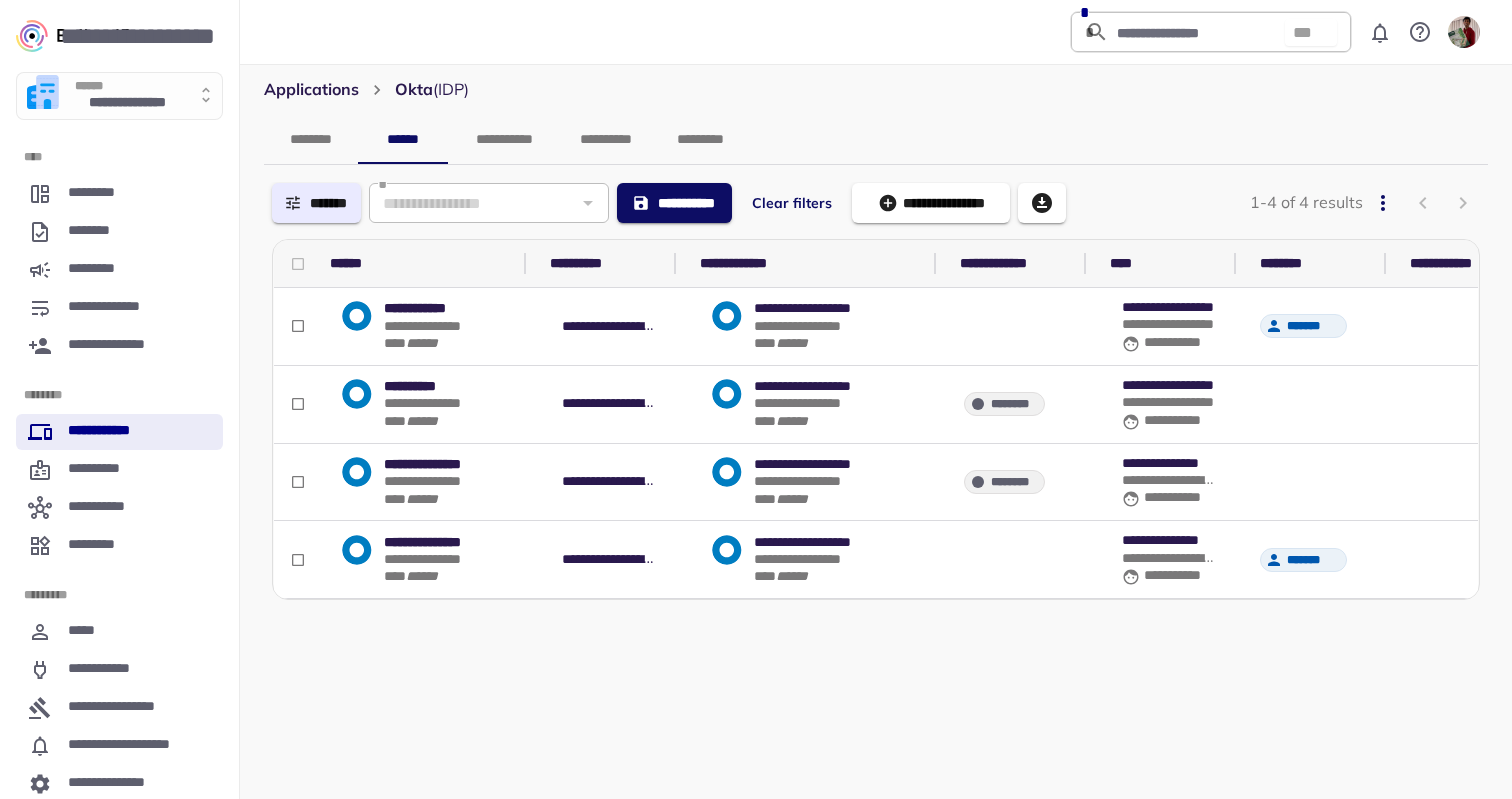 click on "**********" at bounding box center (798, 560) 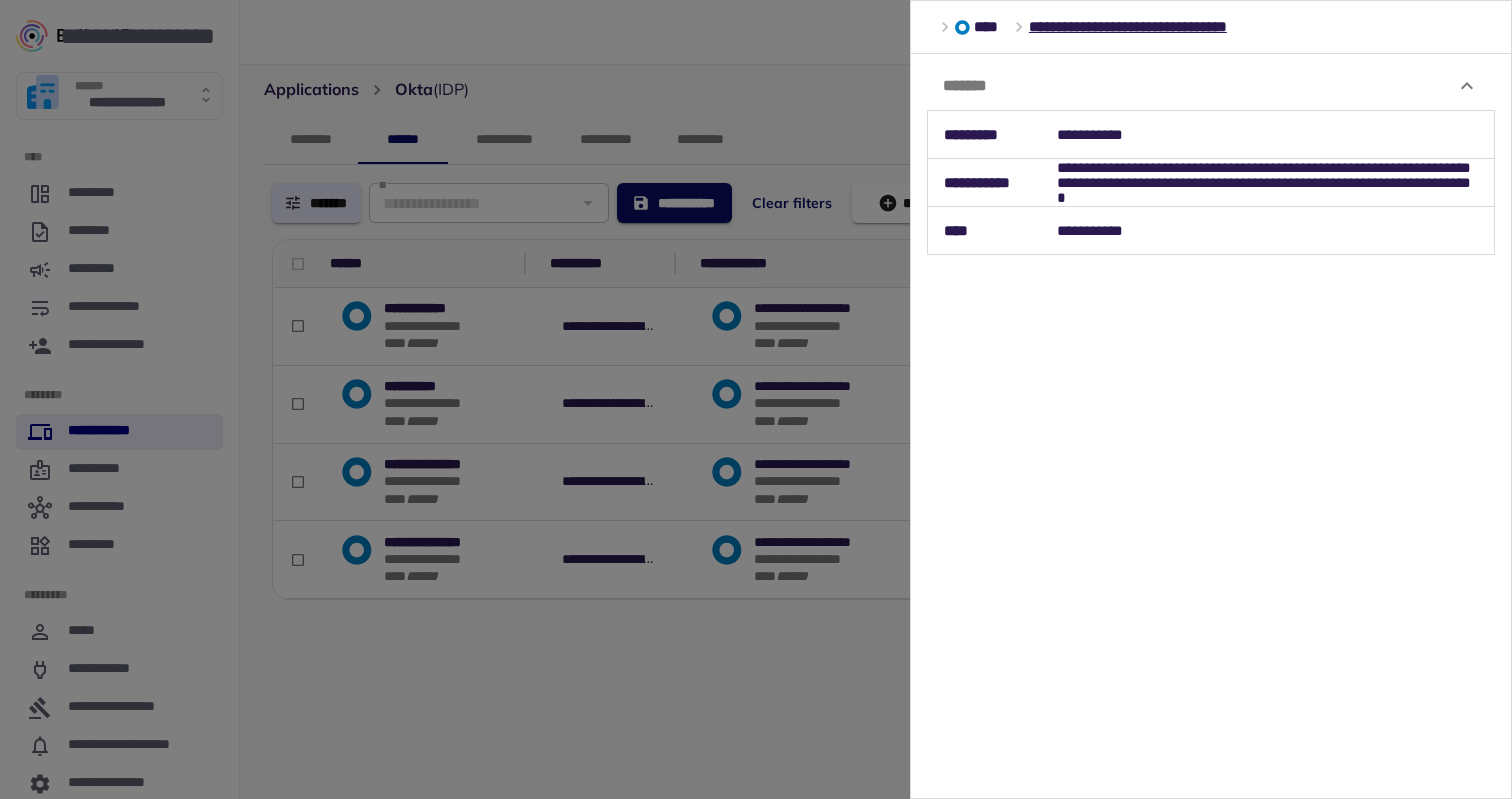 click at bounding box center (756, 399) 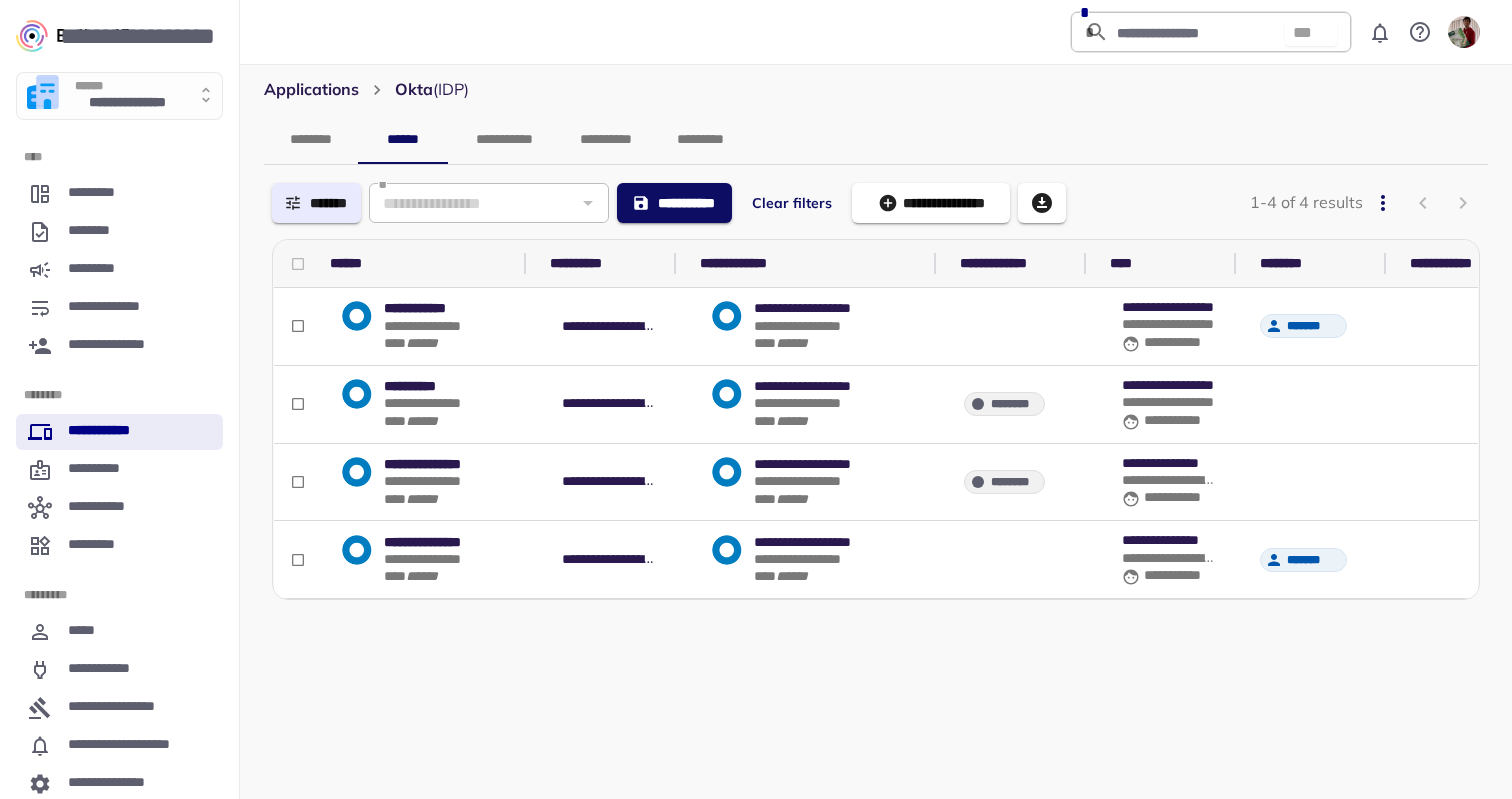 click on "1-4 of 4 results" at bounding box center (876, 427) 